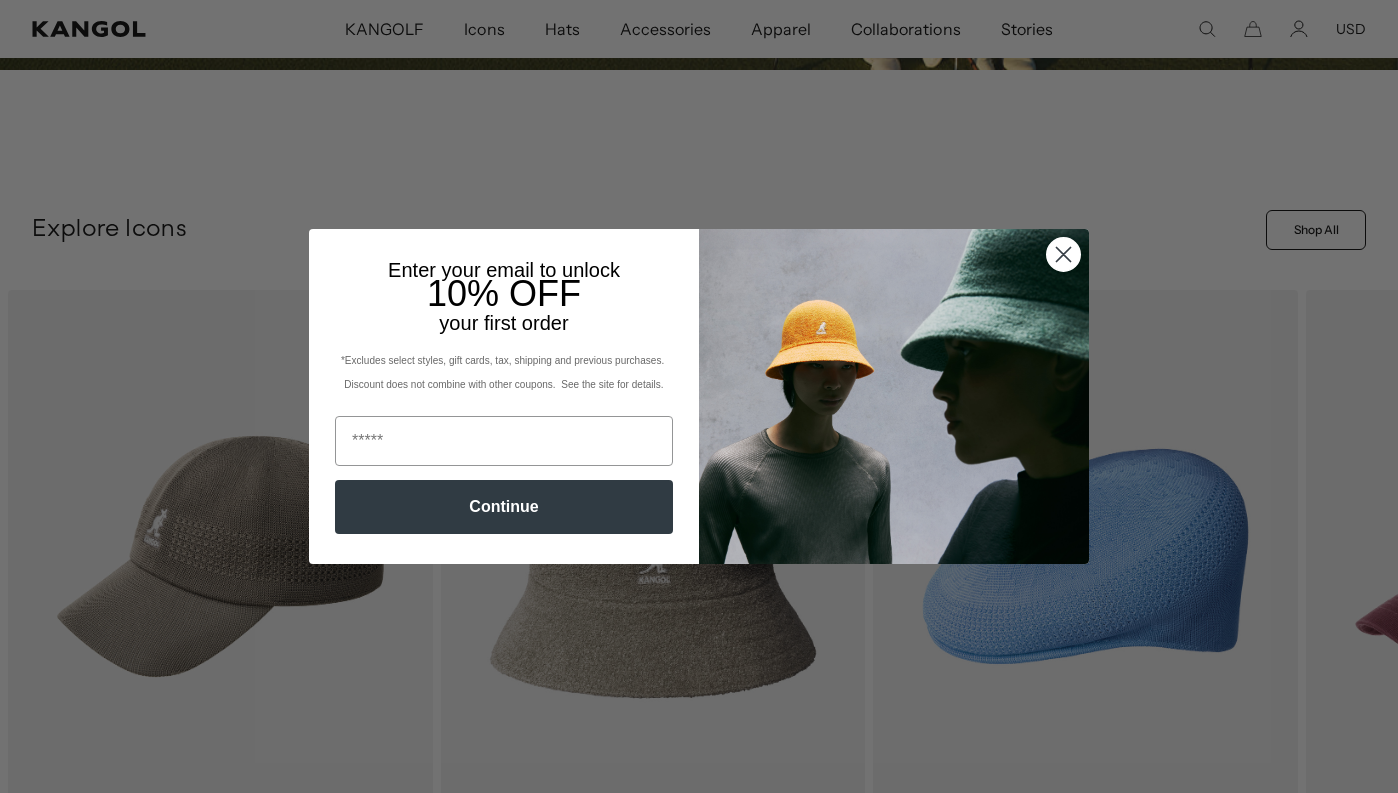 scroll, scrollTop: 568, scrollLeft: 0, axis: vertical 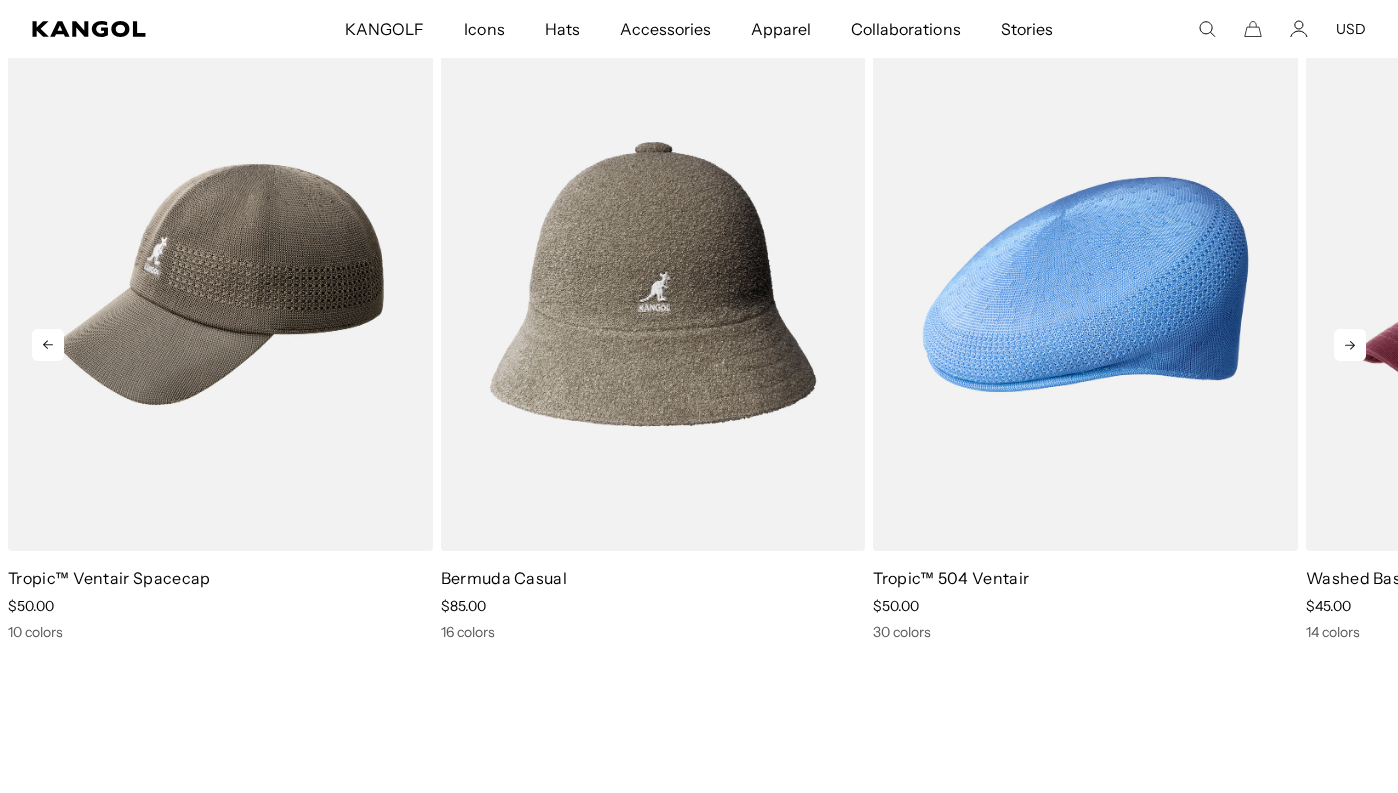 click 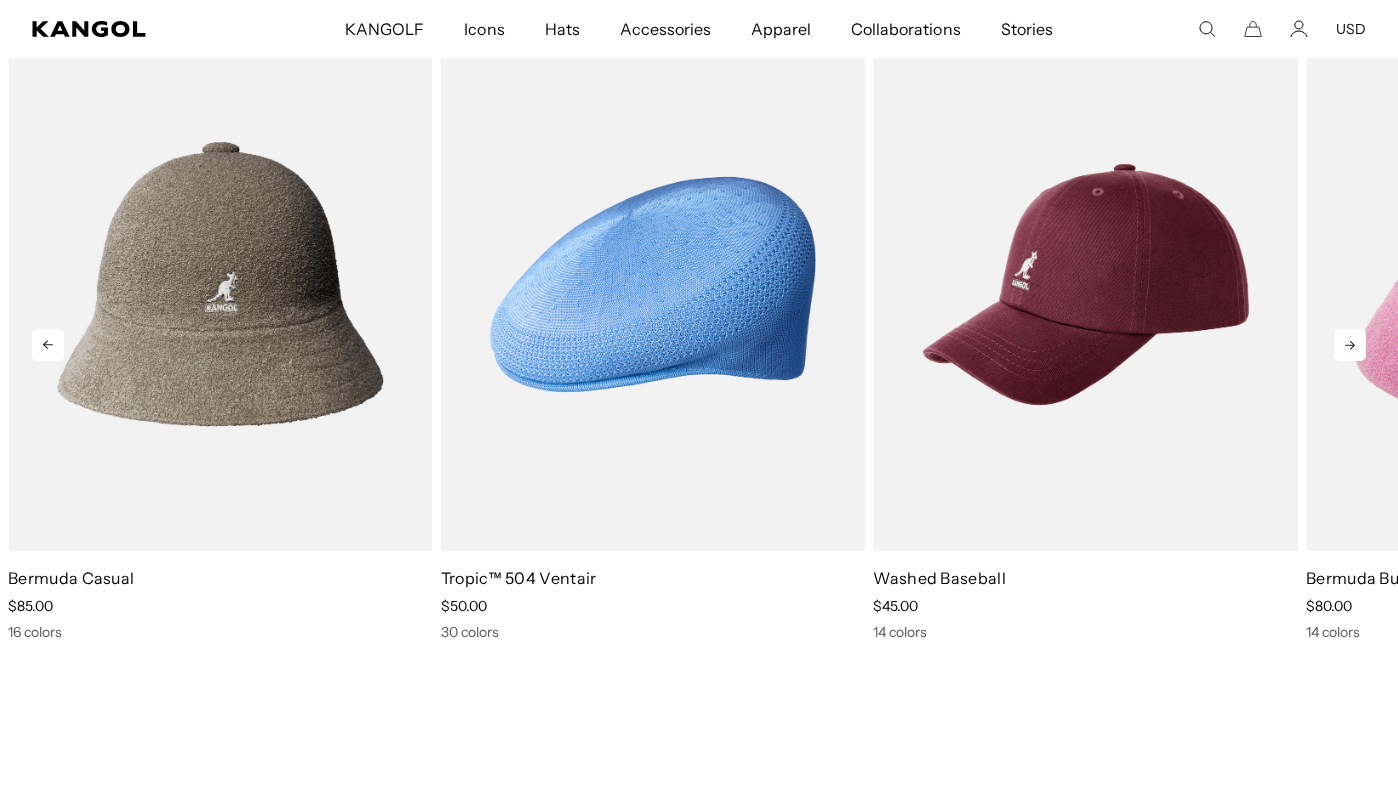 scroll, scrollTop: 0, scrollLeft: 0, axis: both 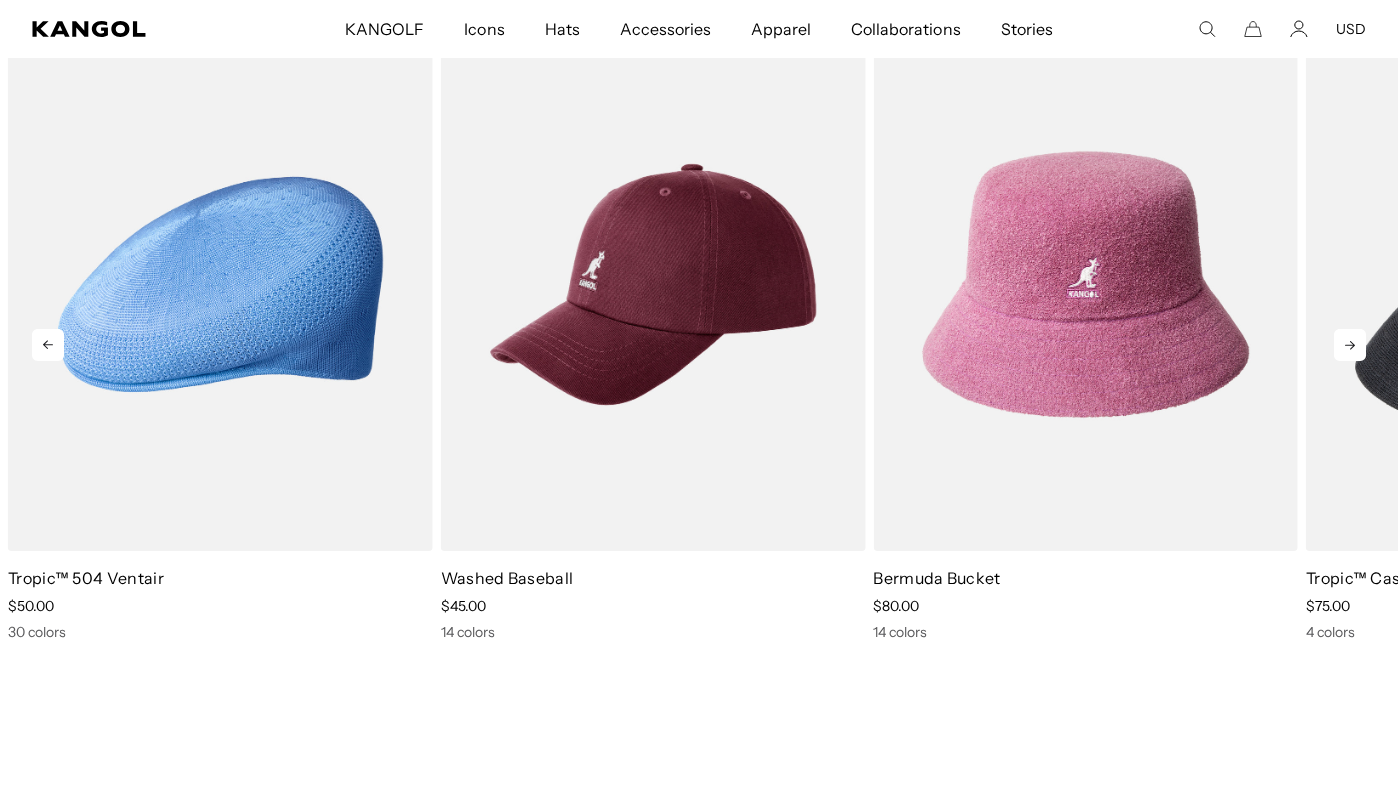 click 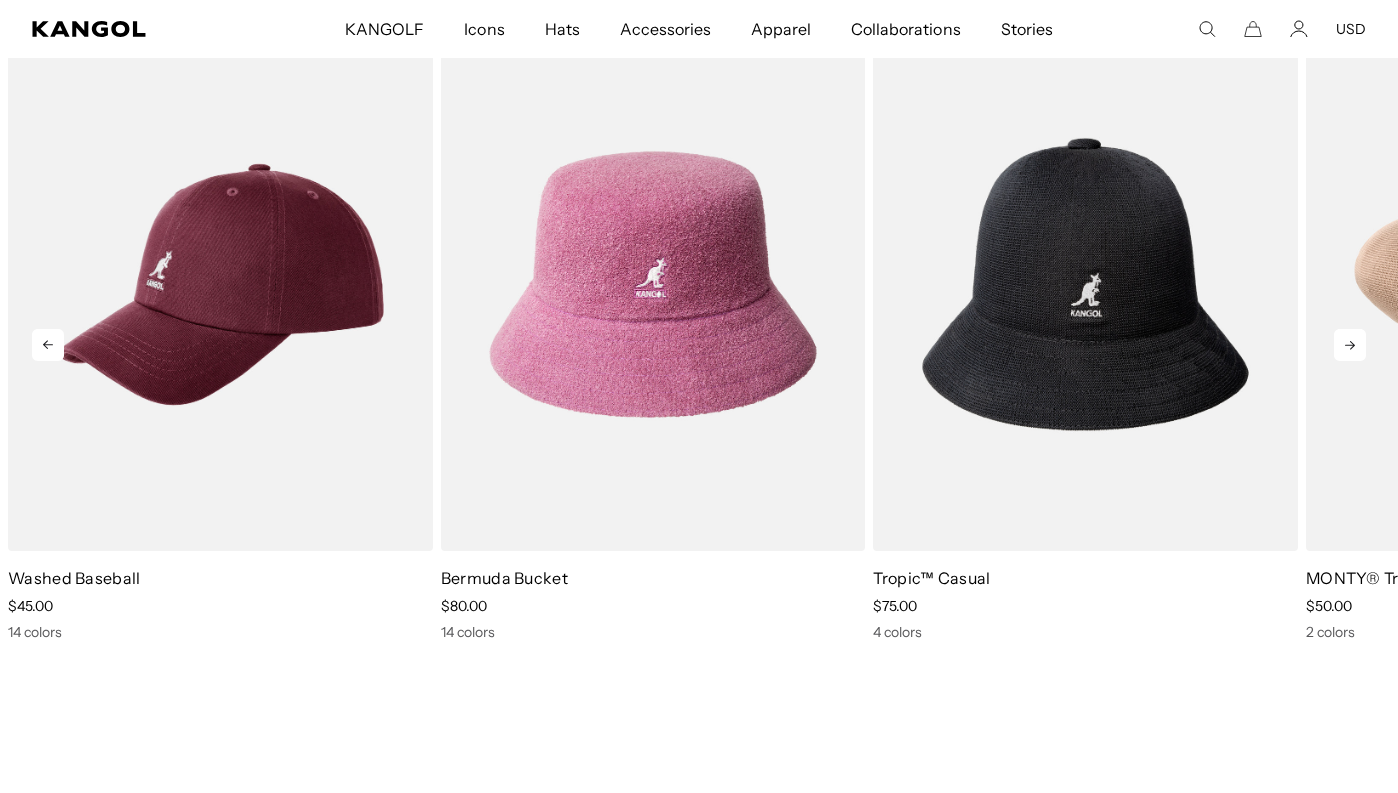 scroll, scrollTop: 0, scrollLeft: 412, axis: horizontal 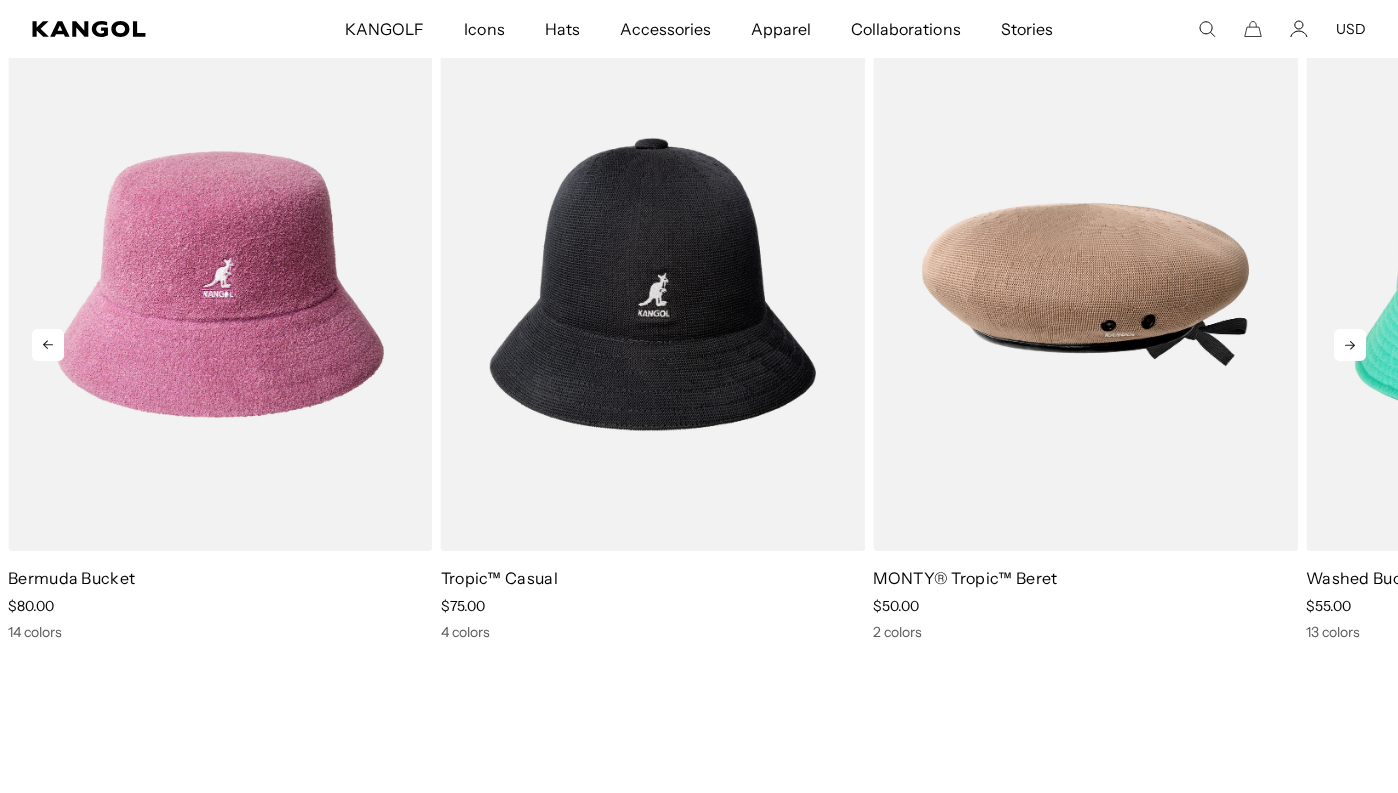 click 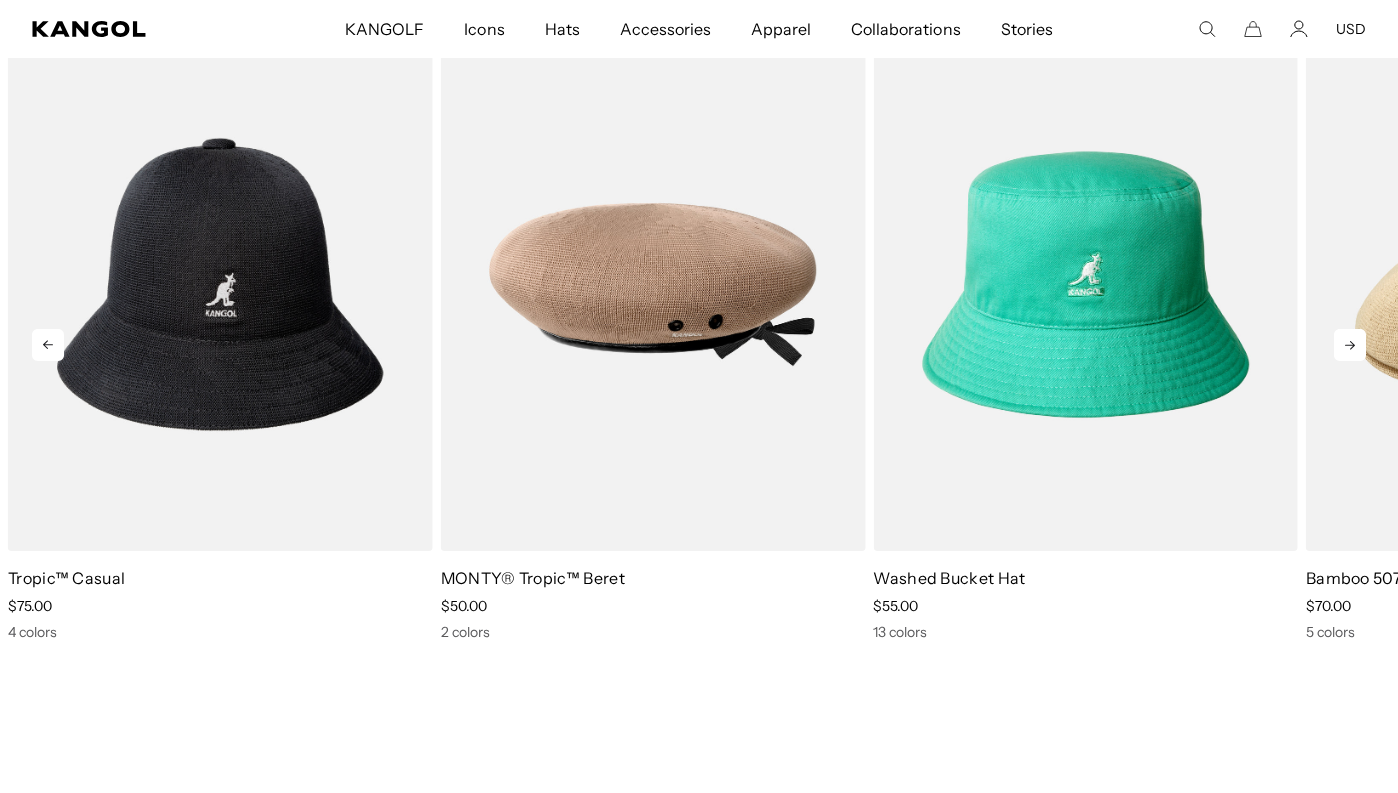 scroll, scrollTop: 0, scrollLeft: 412, axis: horizontal 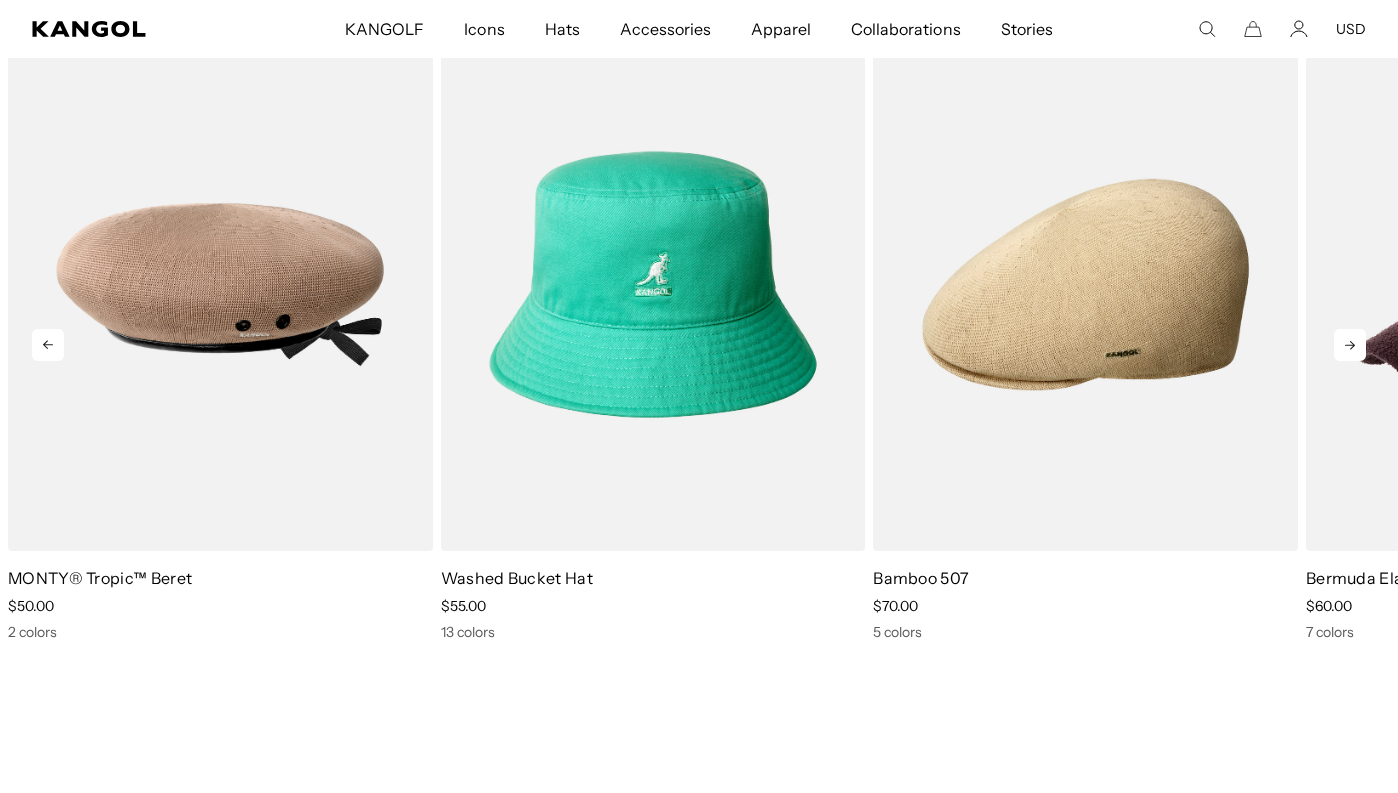 click 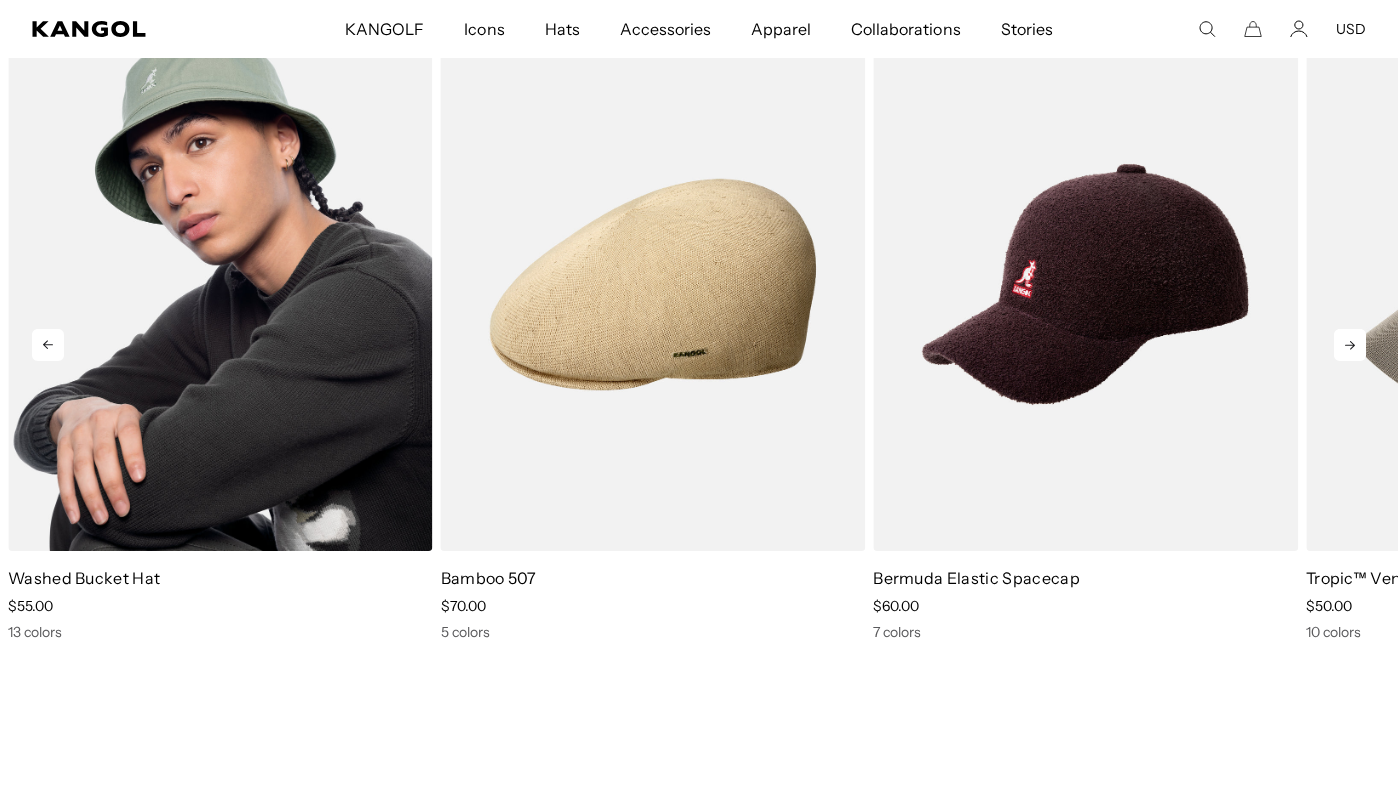 click at bounding box center (220, 284) 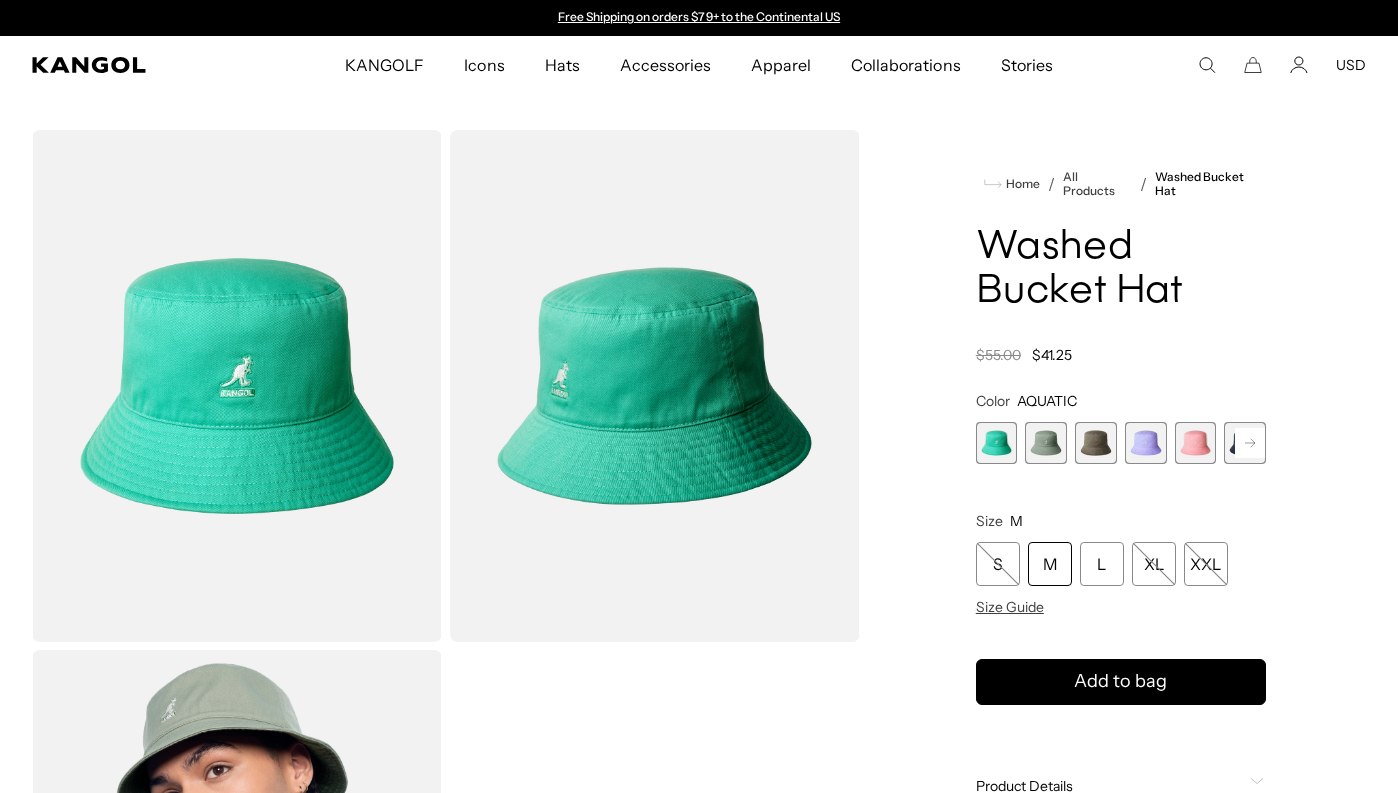 scroll, scrollTop: 0, scrollLeft: 0, axis: both 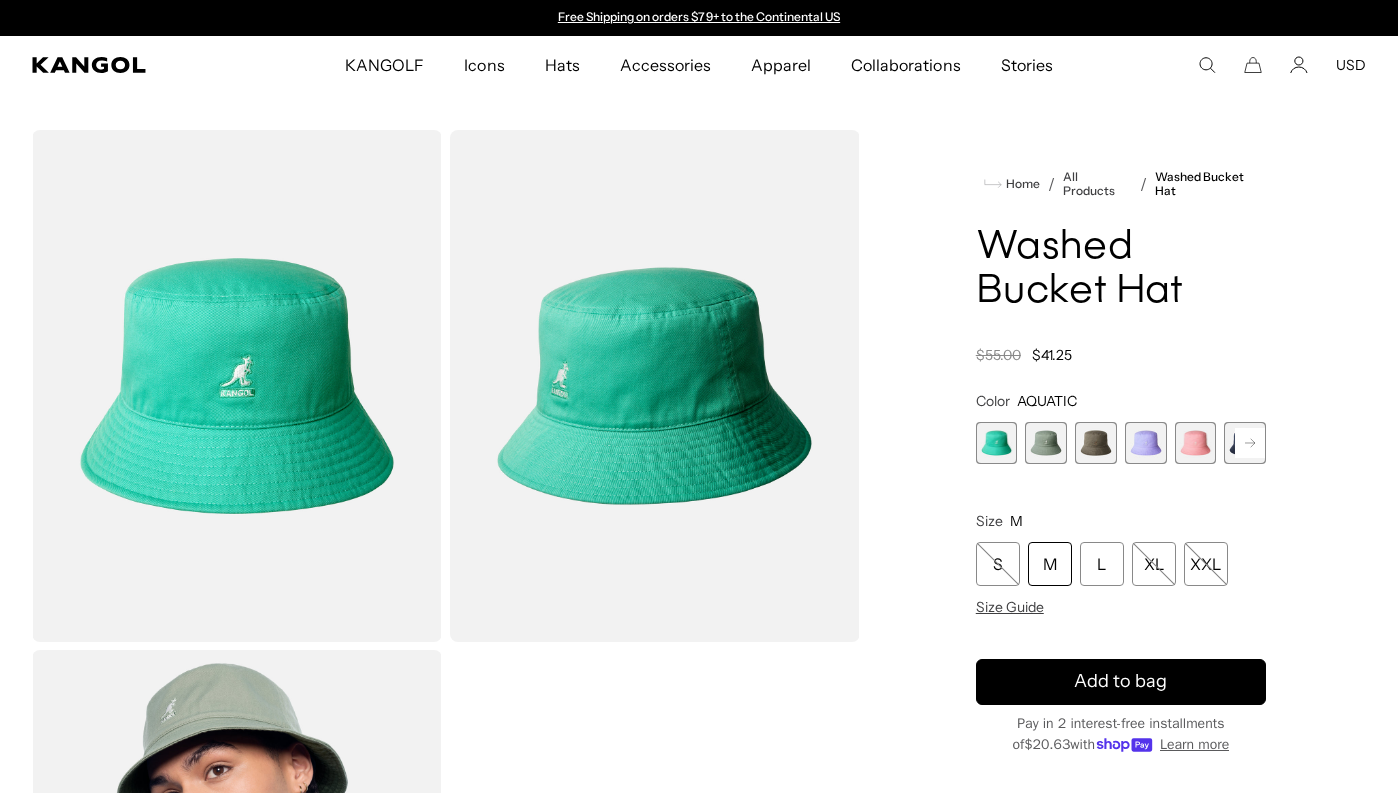 click at bounding box center (1096, 443) 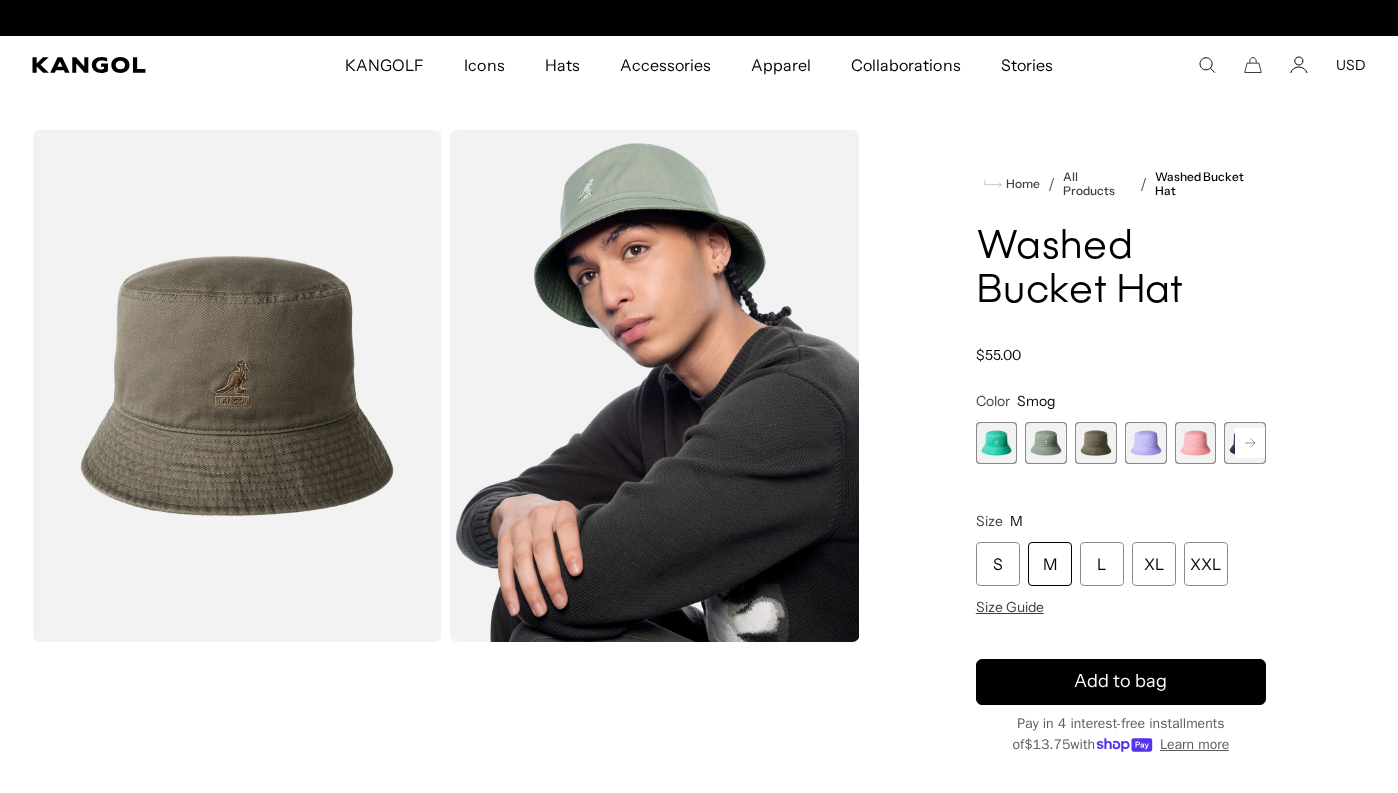 scroll, scrollTop: 0, scrollLeft: 412, axis: horizontal 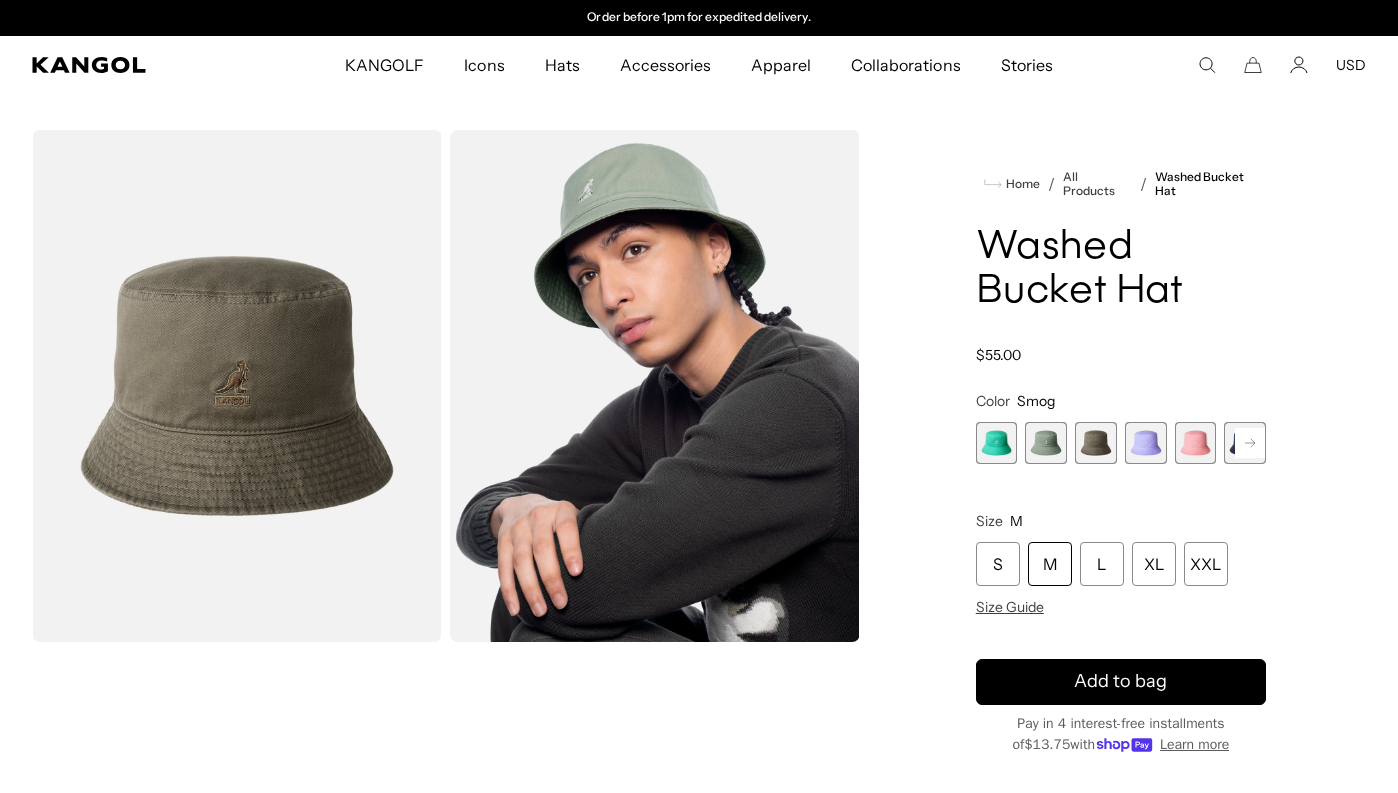 click at bounding box center (1146, 443) 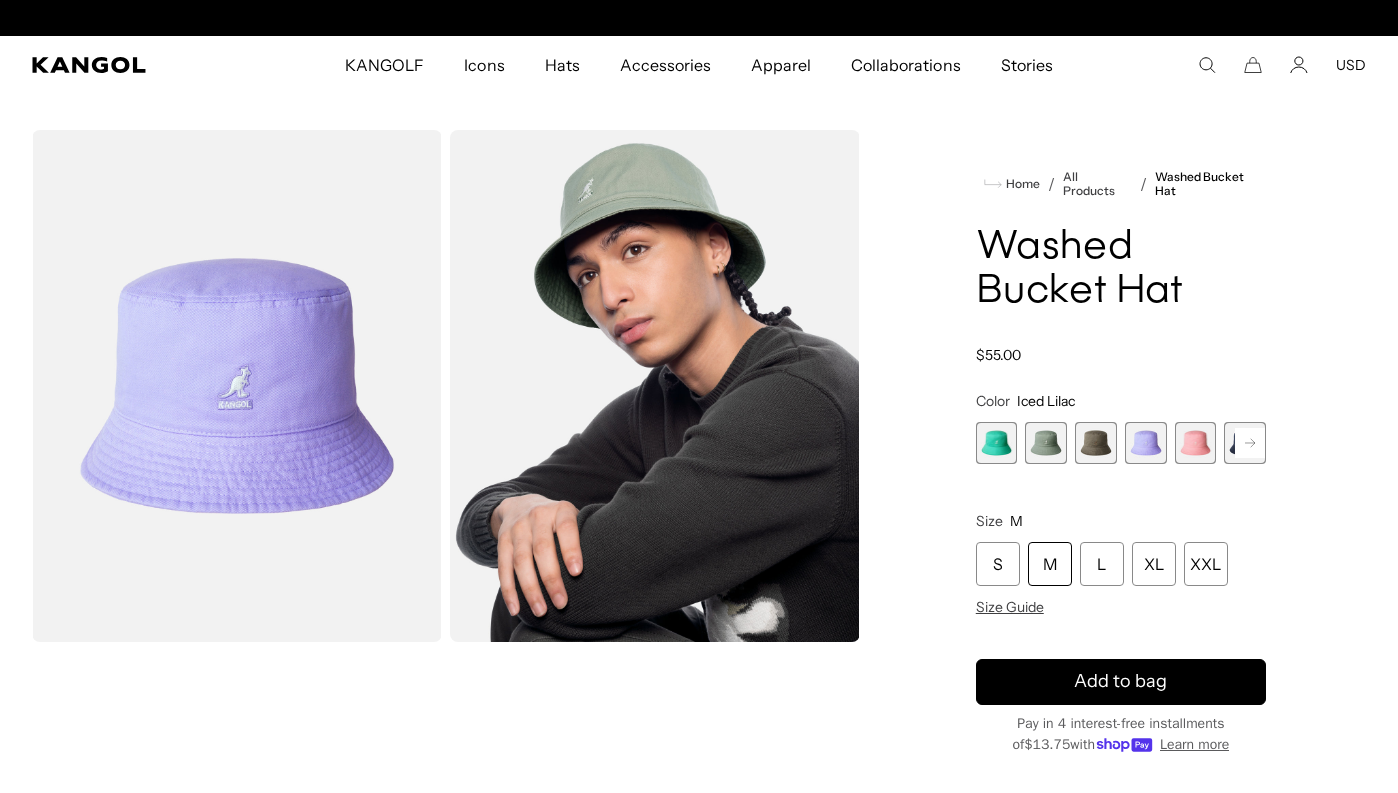 scroll, scrollTop: 0, scrollLeft: 0, axis: both 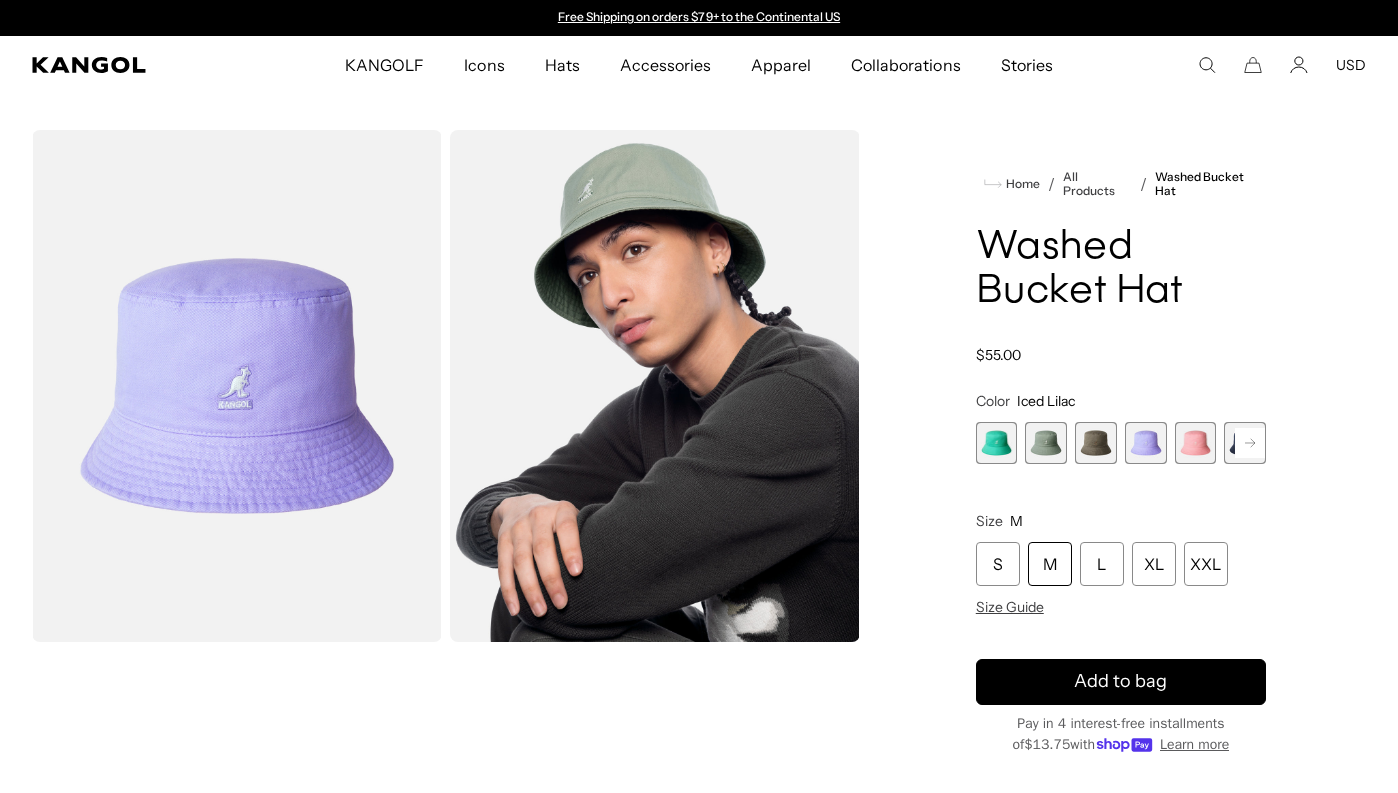 click at bounding box center (1196, 443) 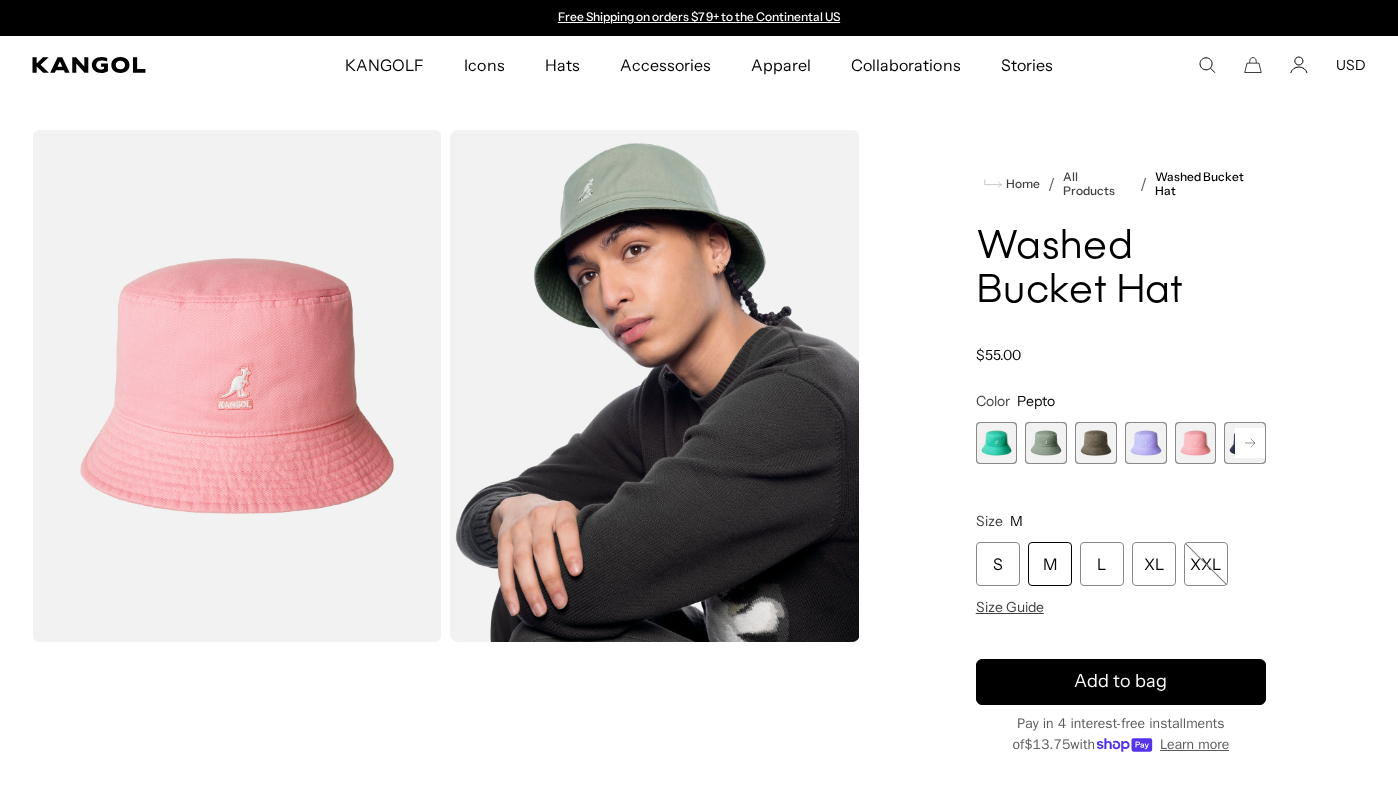 click 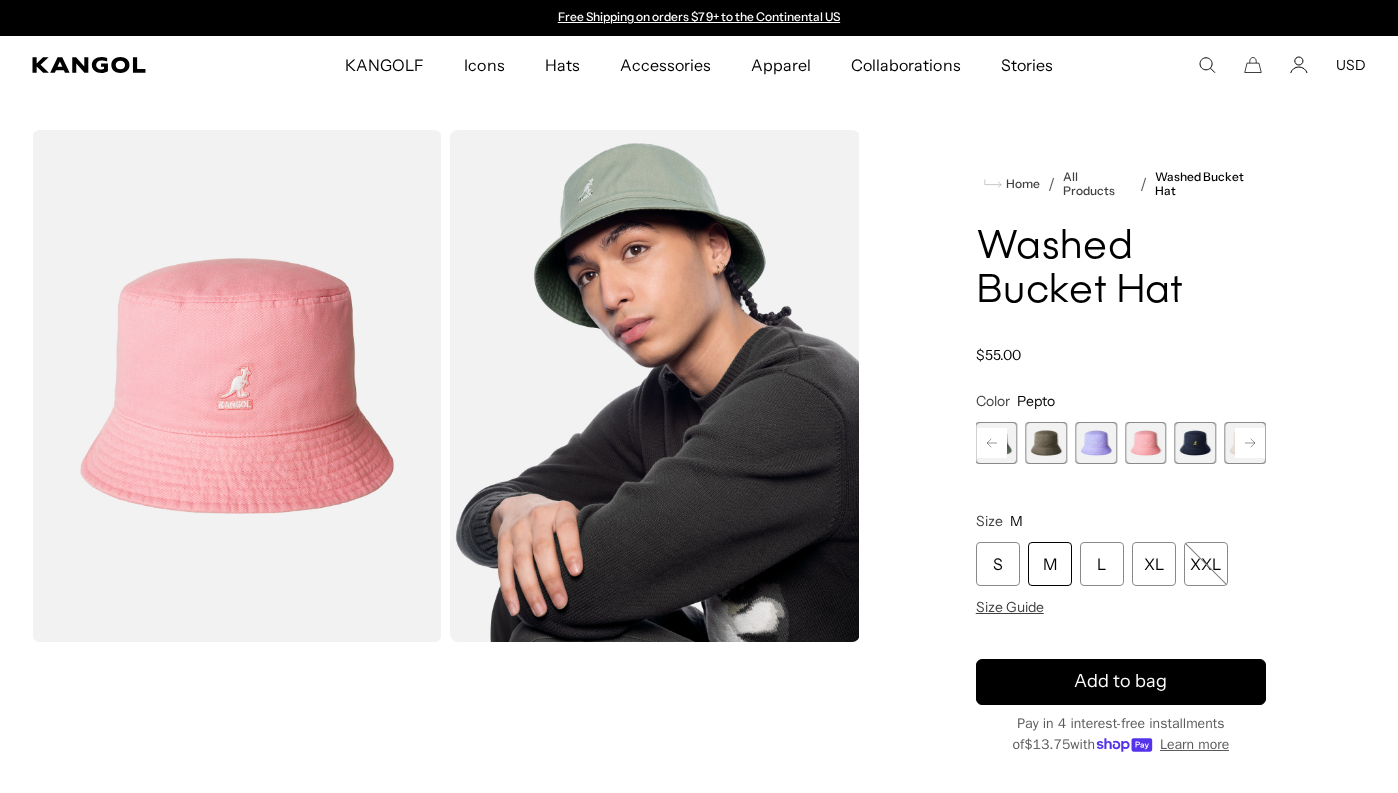 click at bounding box center (1196, 443) 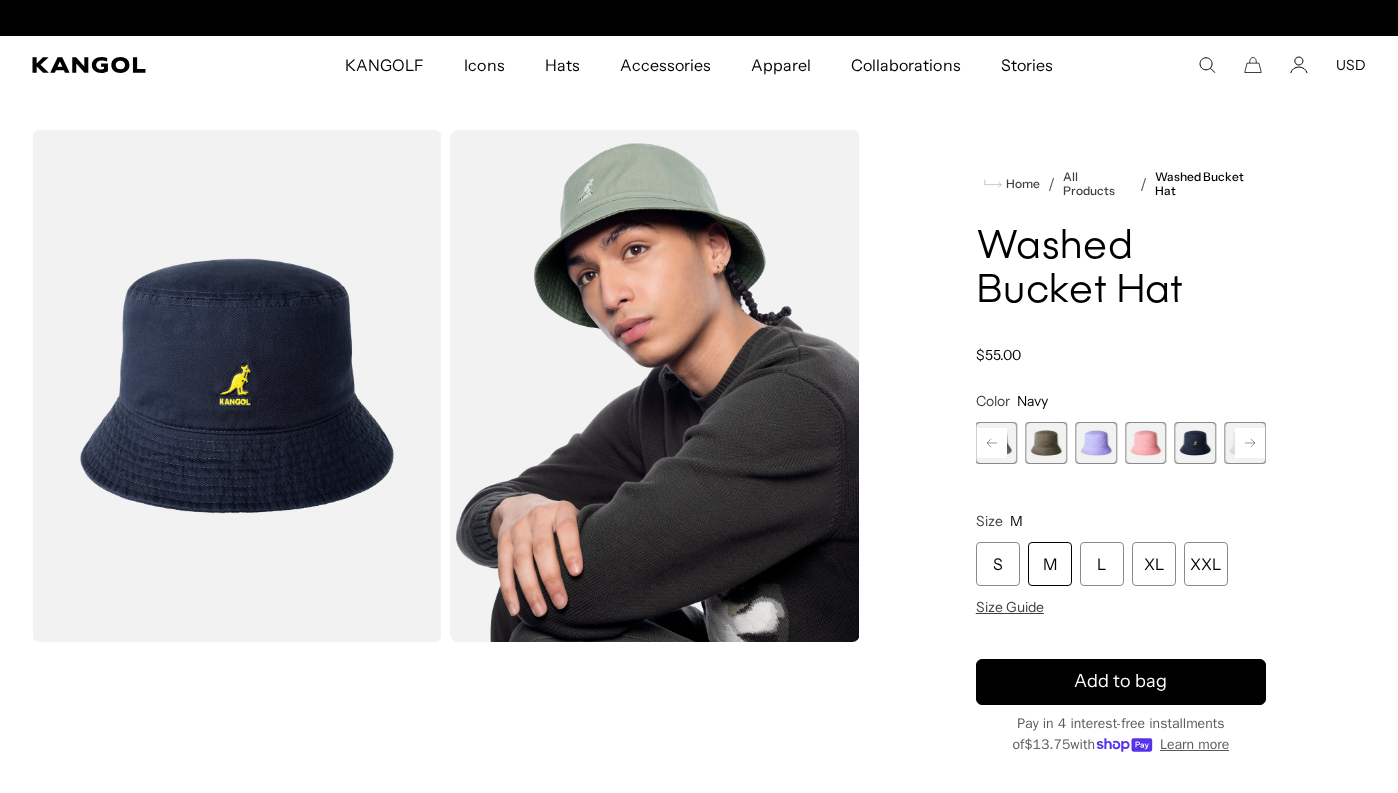 scroll, scrollTop: 0, scrollLeft: 412, axis: horizontal 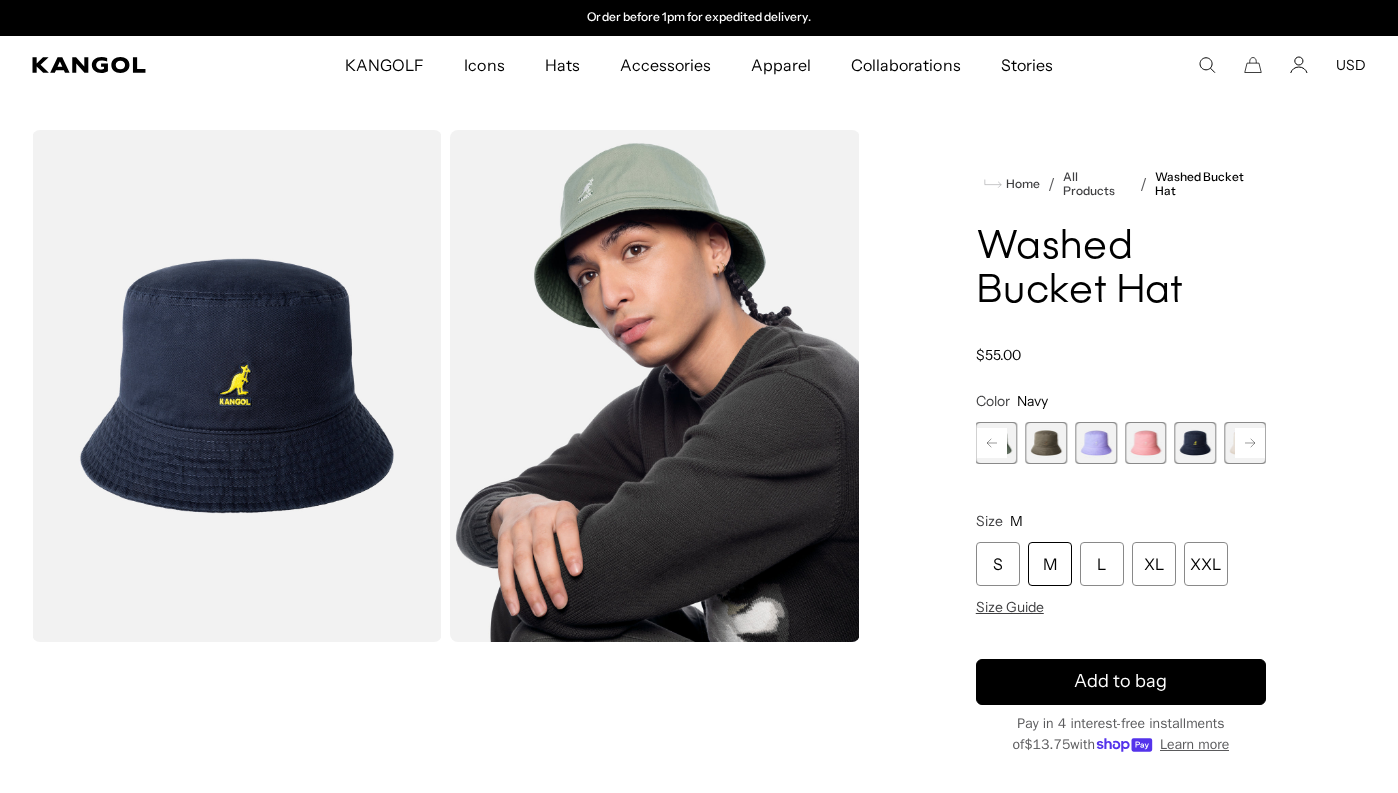 click 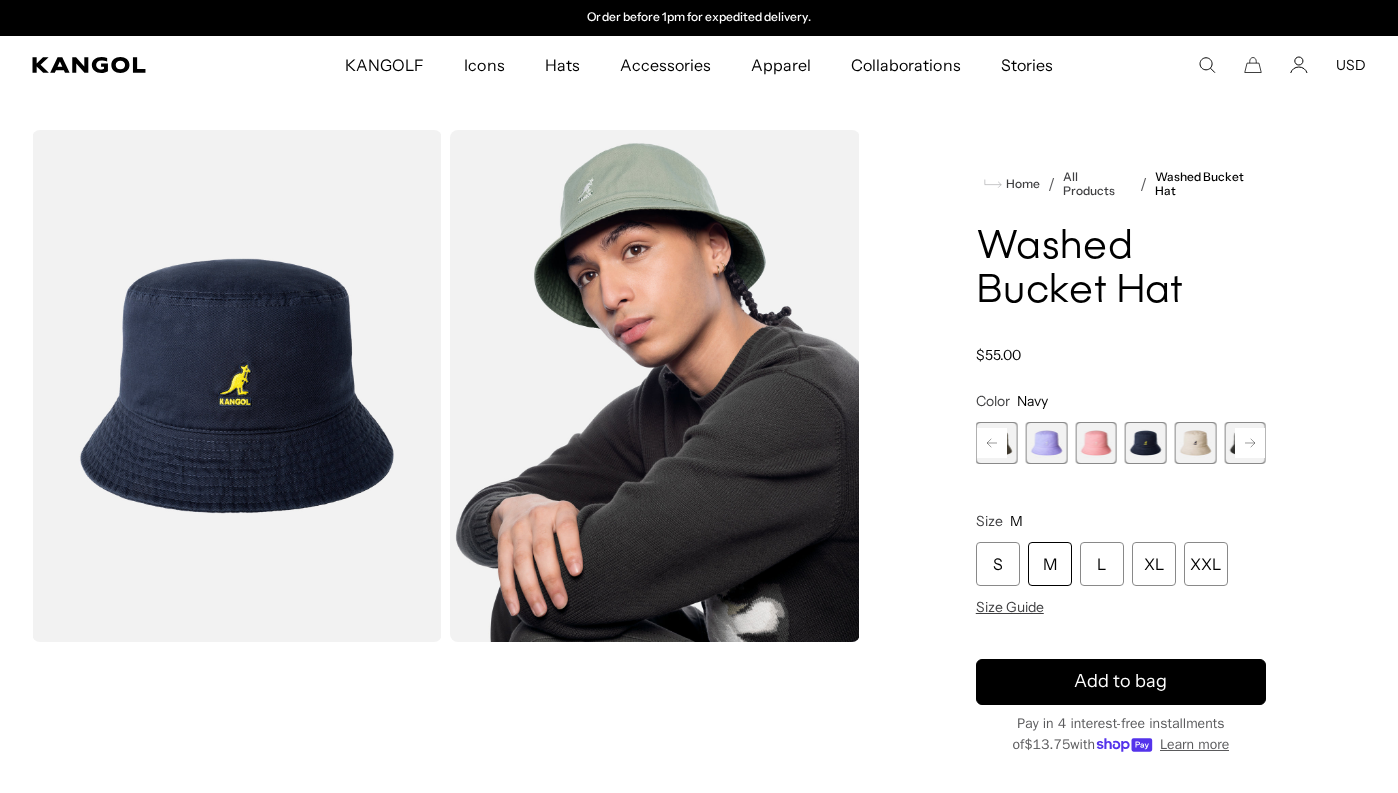 click 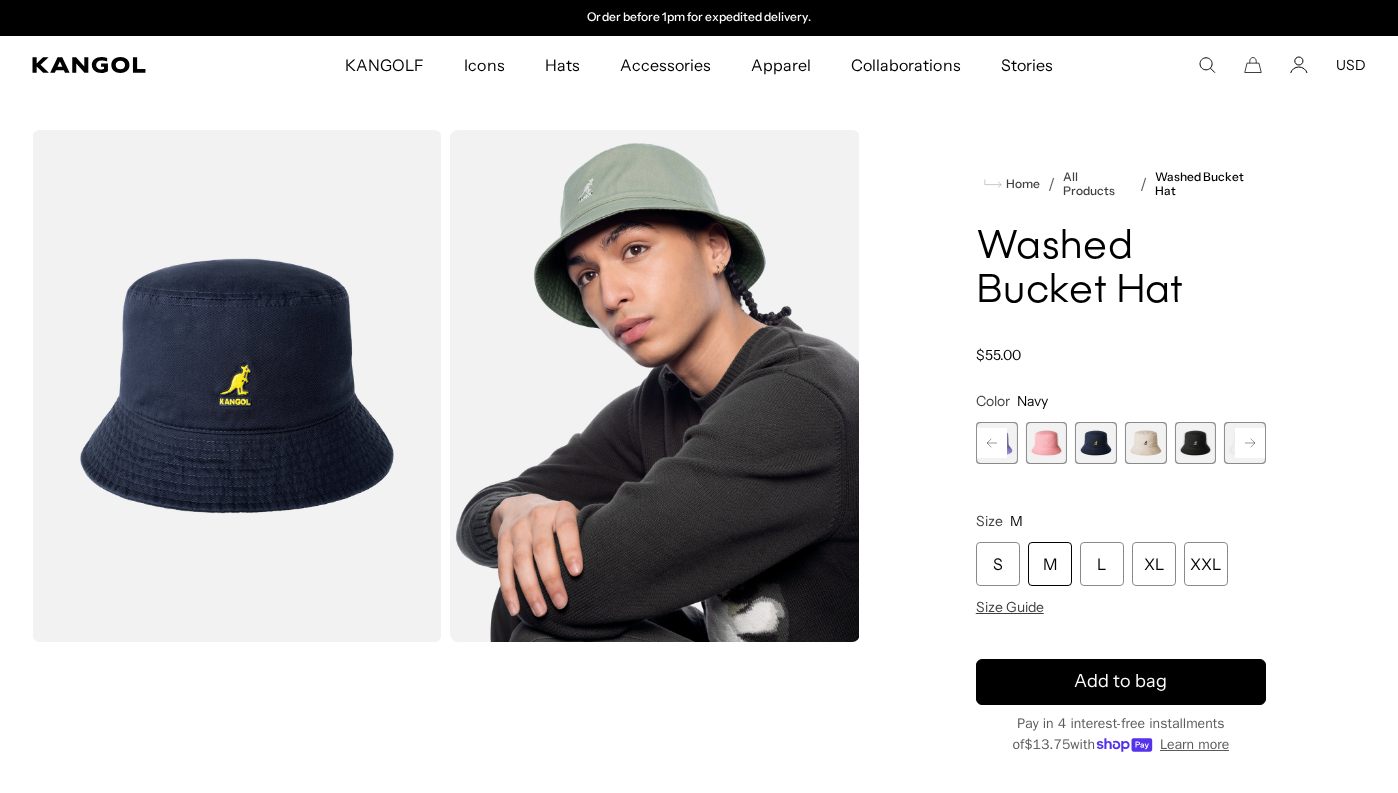 click at bounding box center [1146, 443] 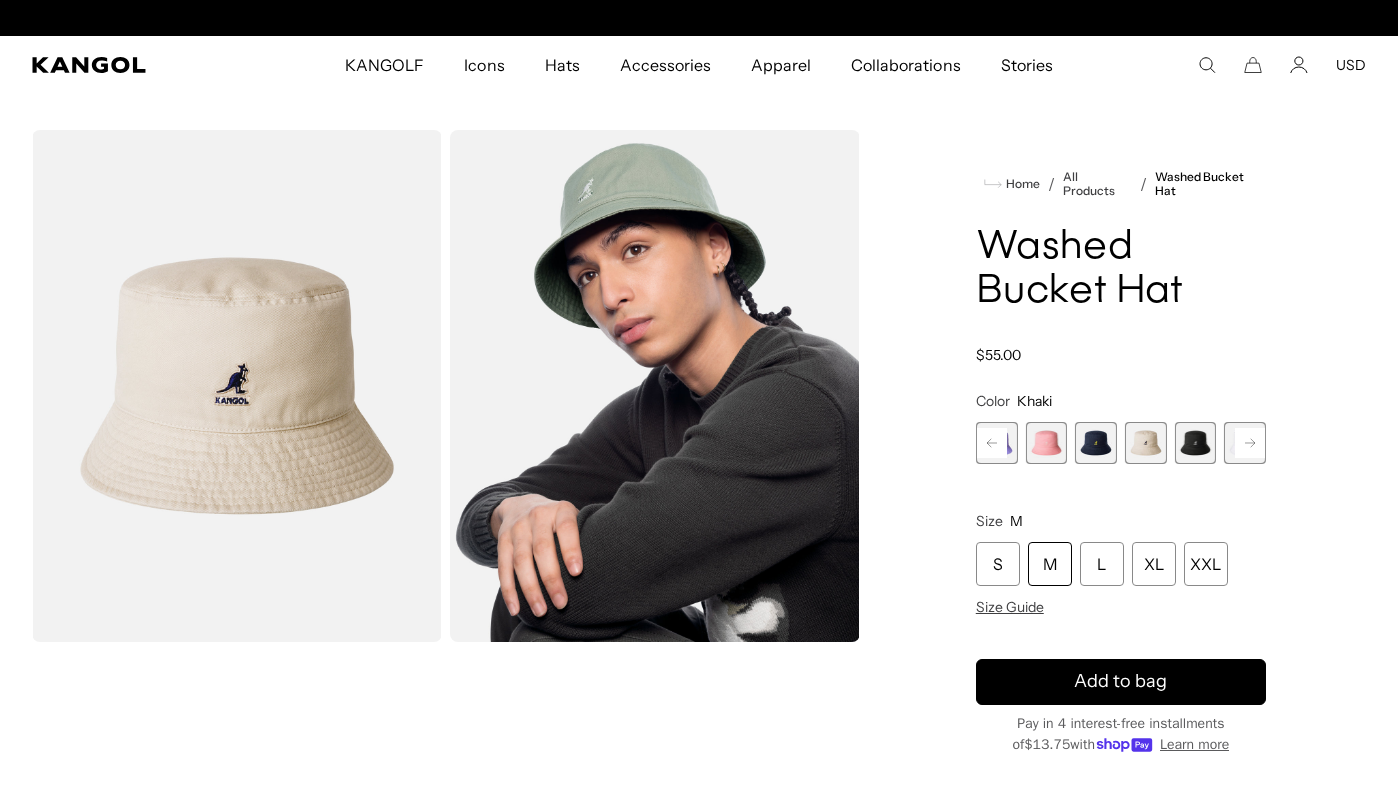 scroll, scrollTop: 0, scrollLeft: 0, axis: both 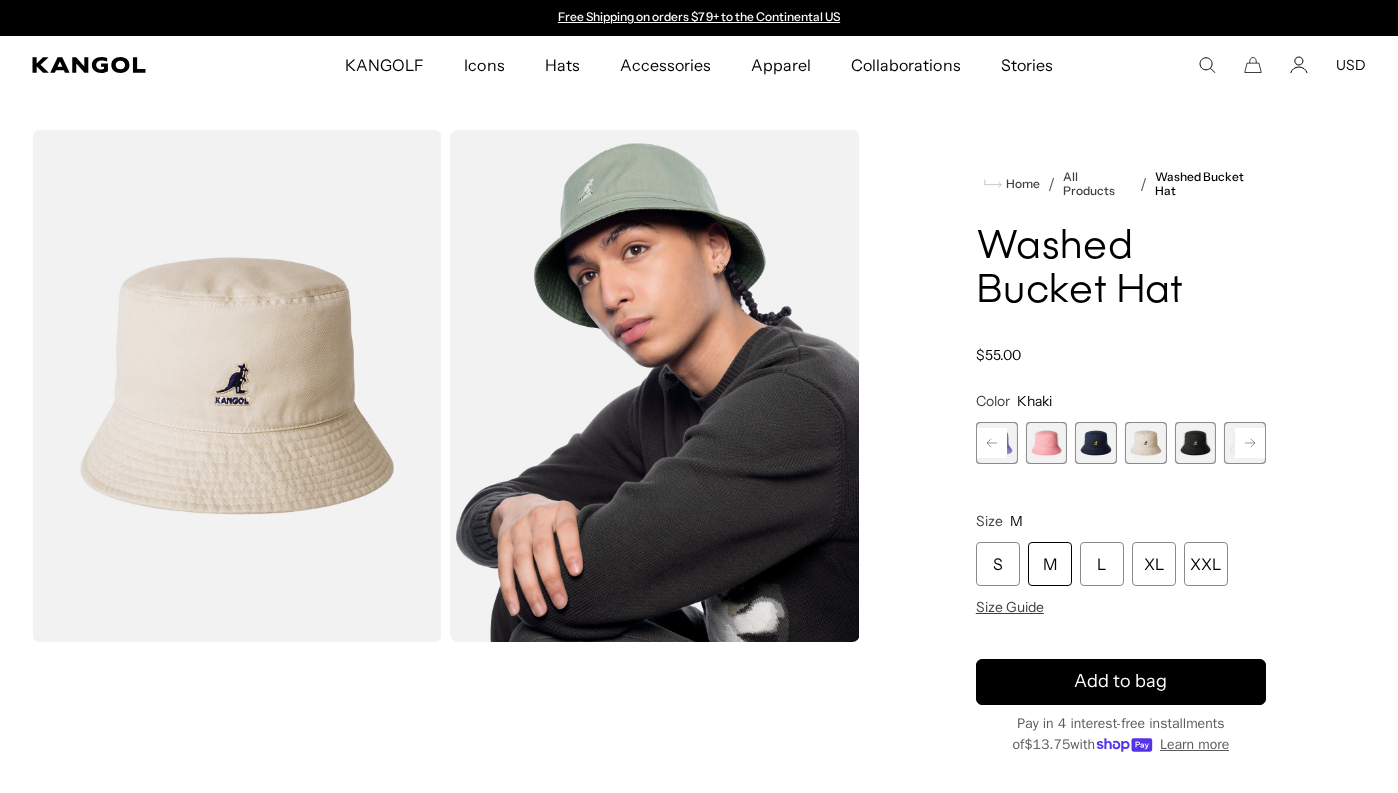 click at bounding box center [1196, 443] 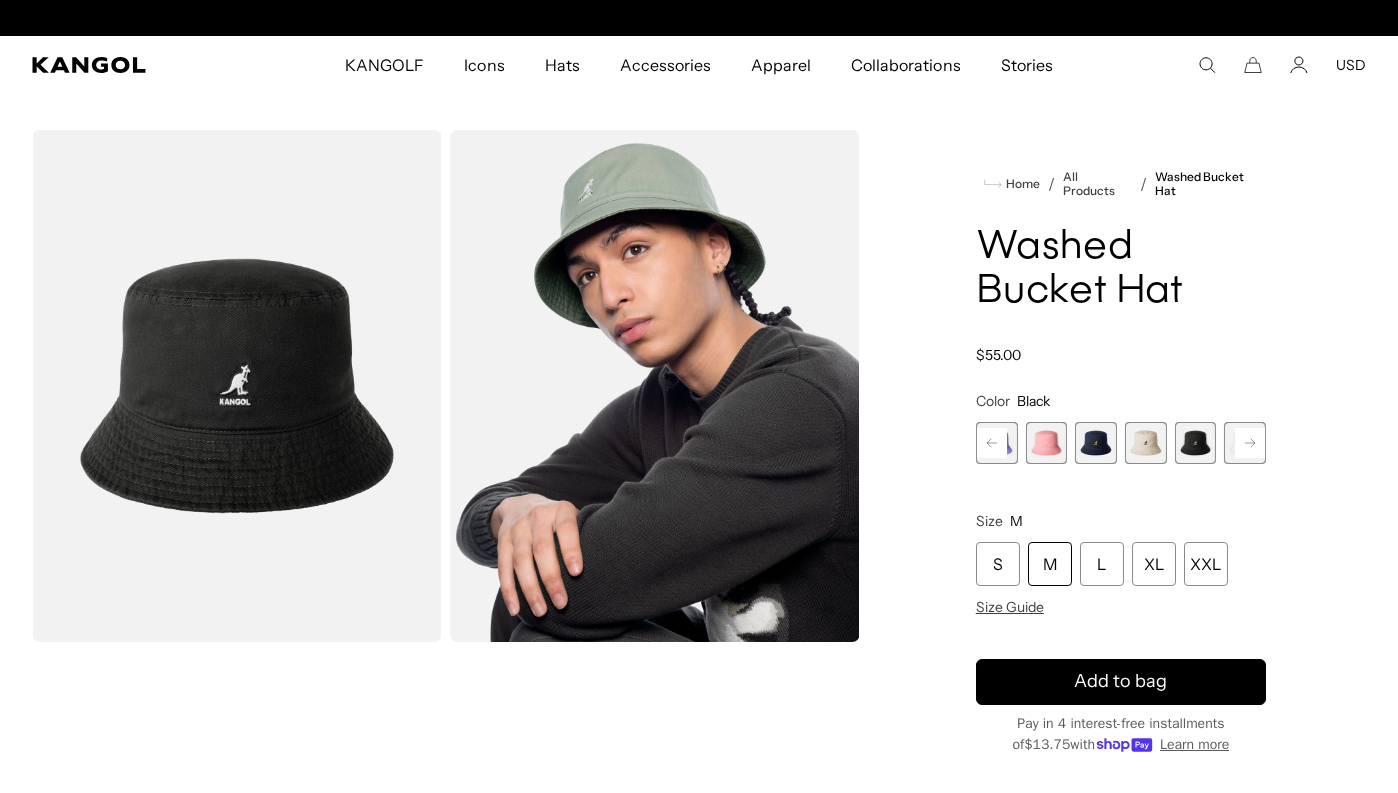 scroll, scrollTop: 0, scrollLeft: 412, axis: horizontal 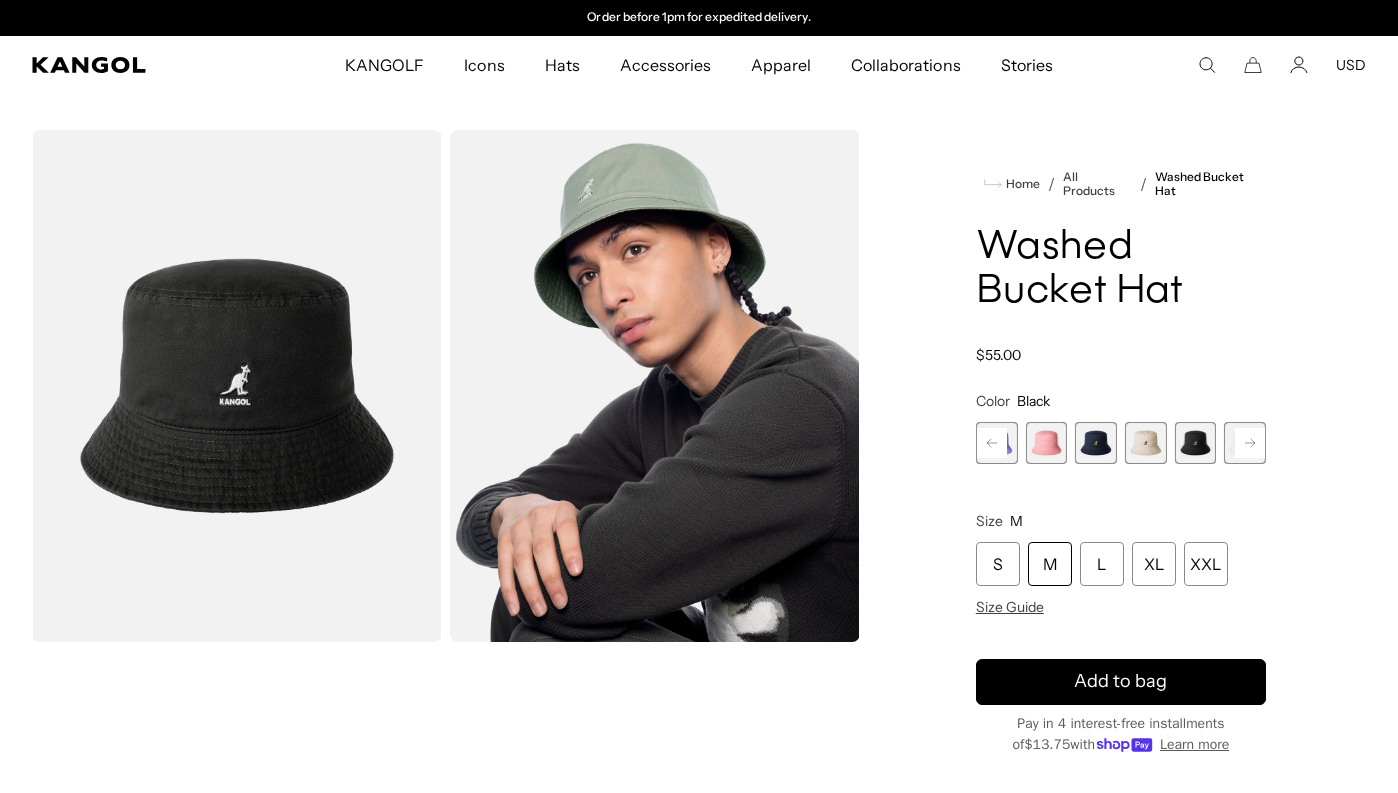 click 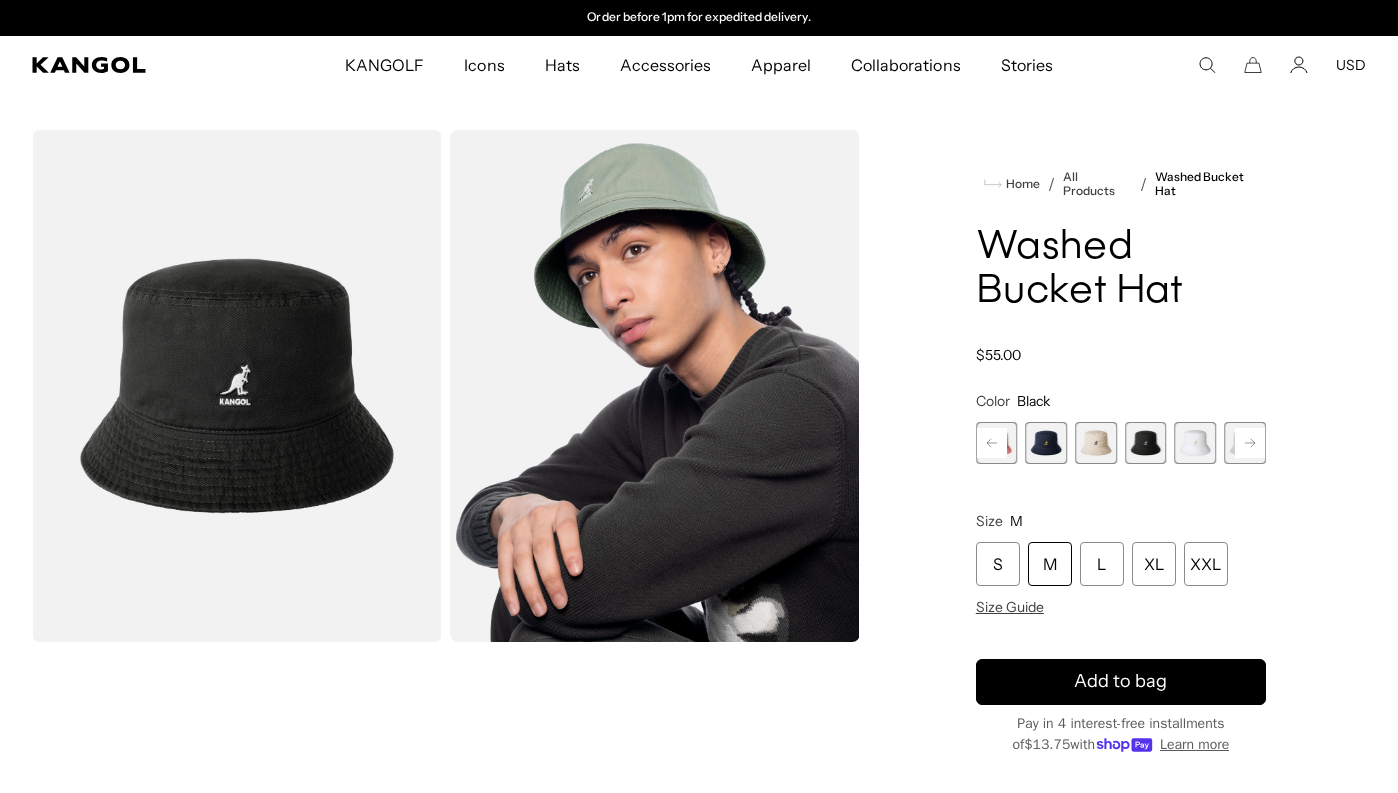 click 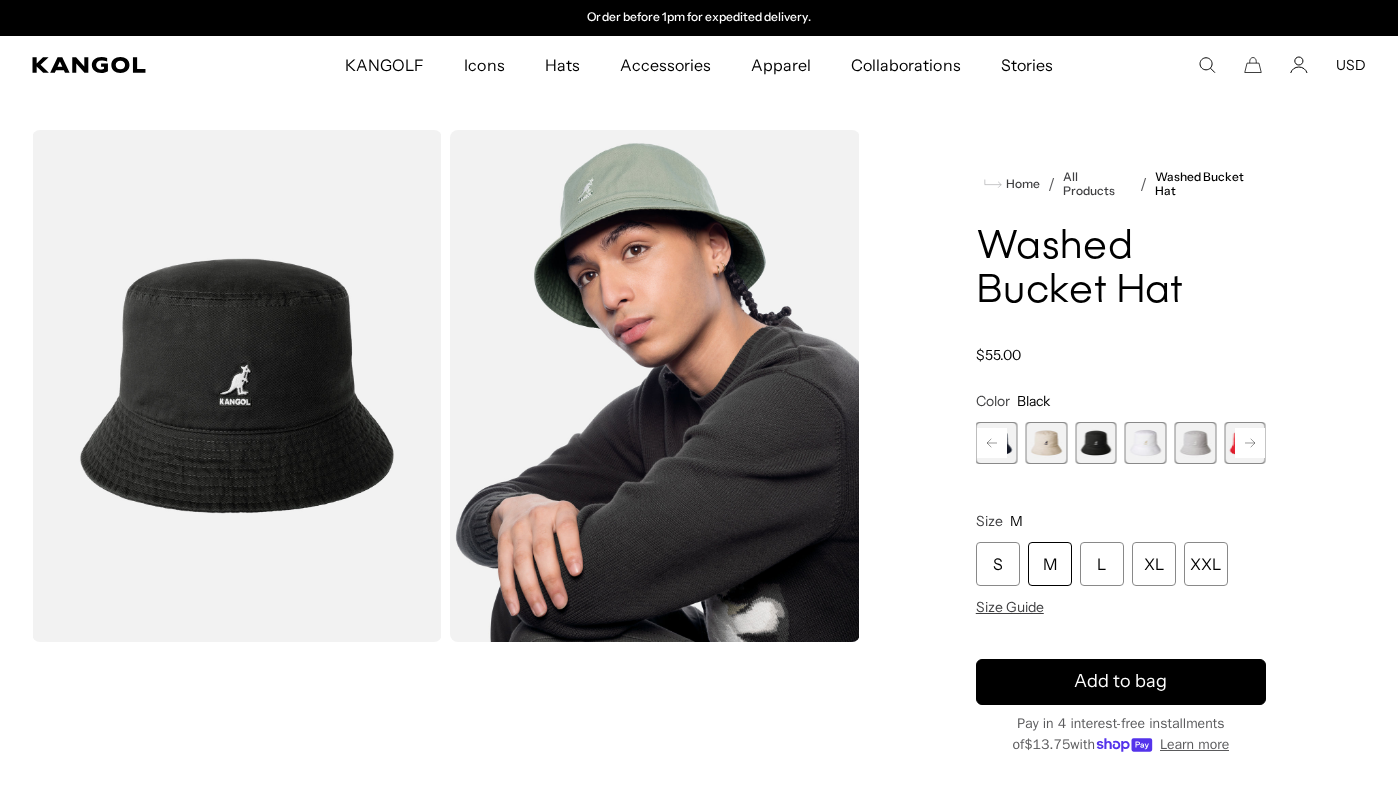 click 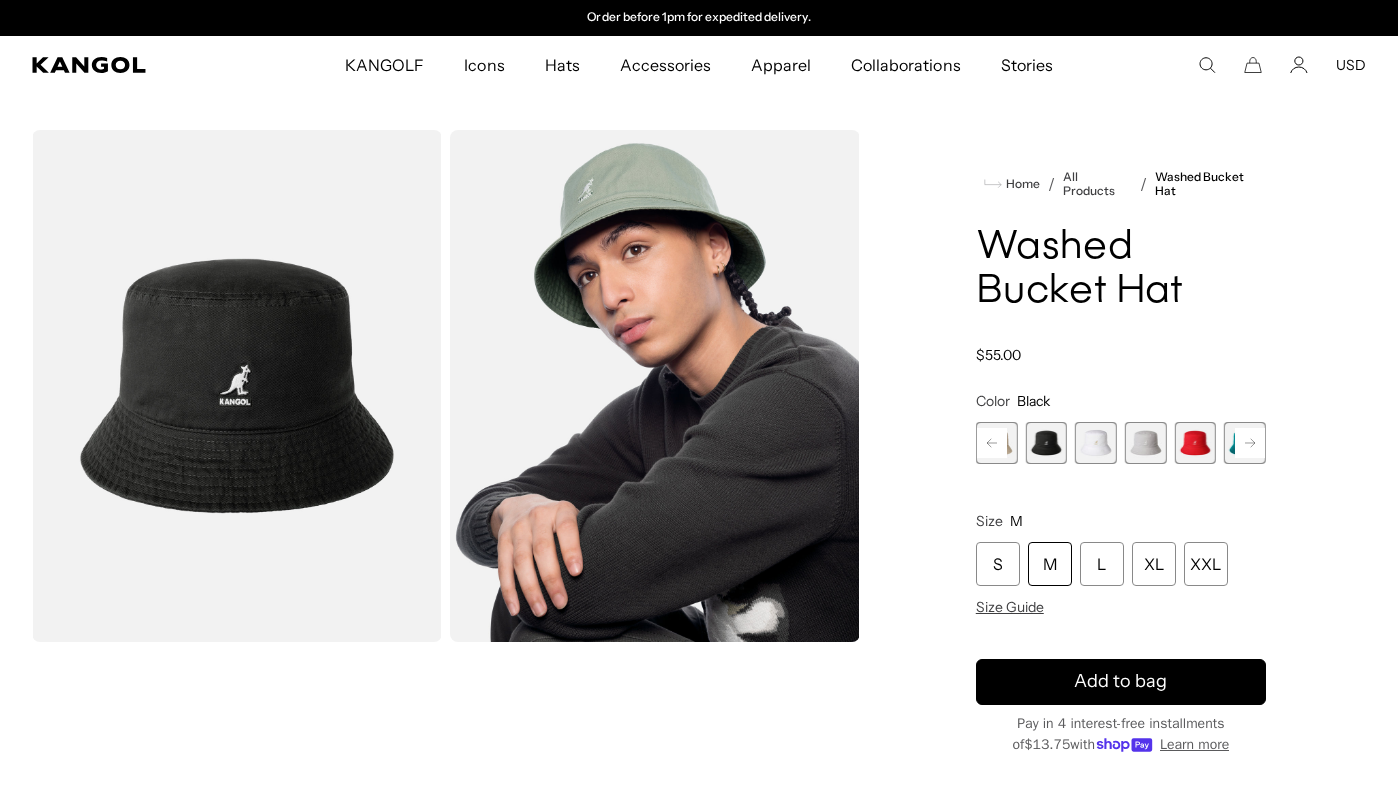 click 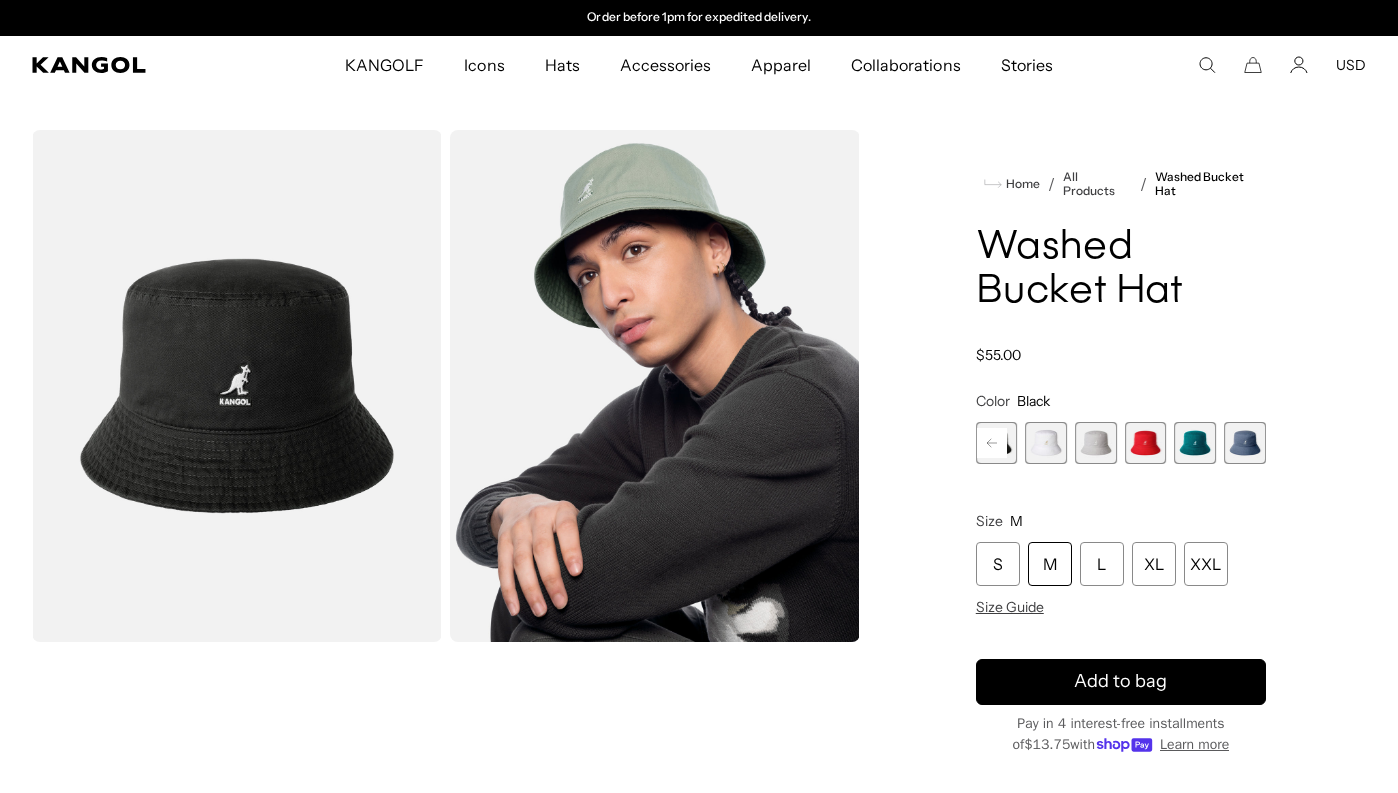 click at bounding box center (1146, 443) 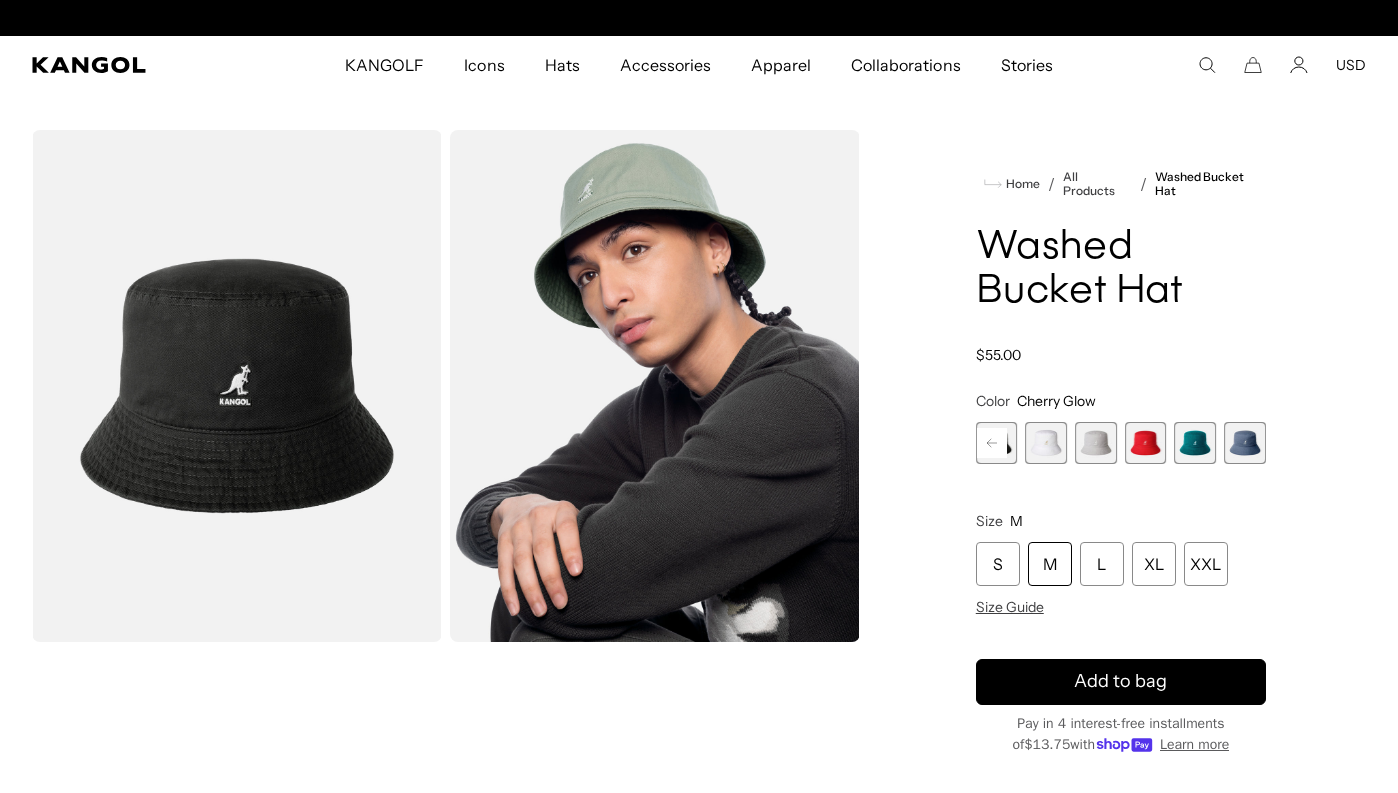 scroll, scrollTop: 0, scrollLeft: 0, axis: both 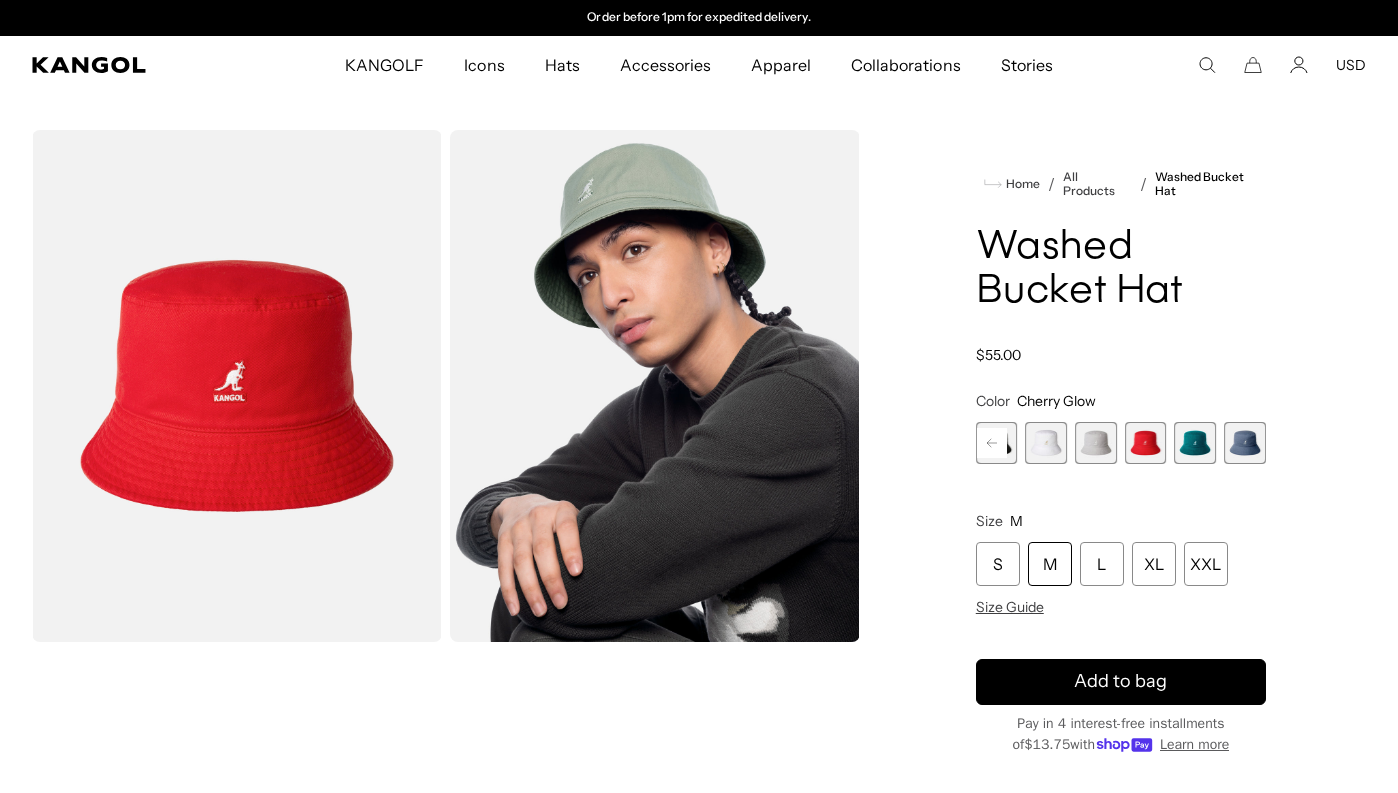 click at bounding box center (1196, 443) 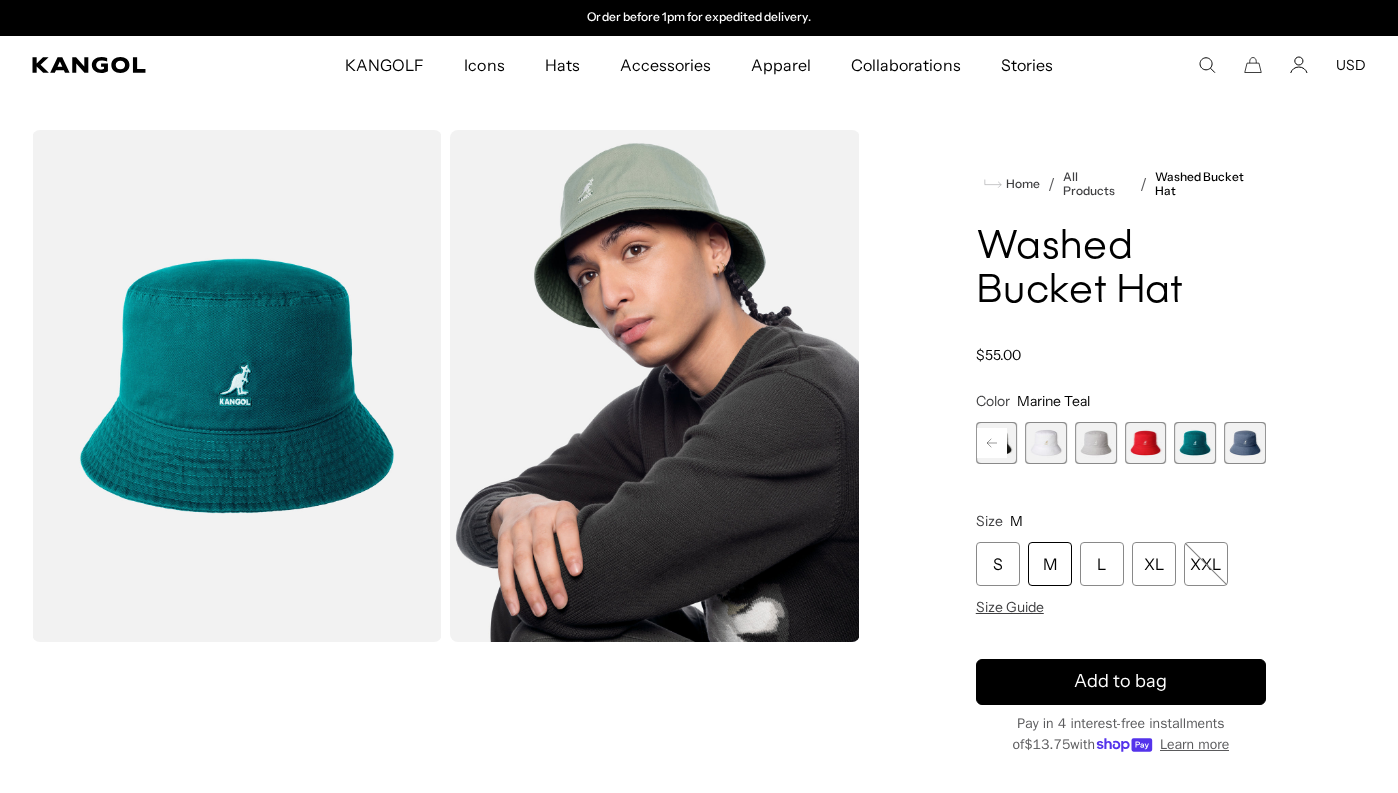 click at bounding box center [1245, 443] 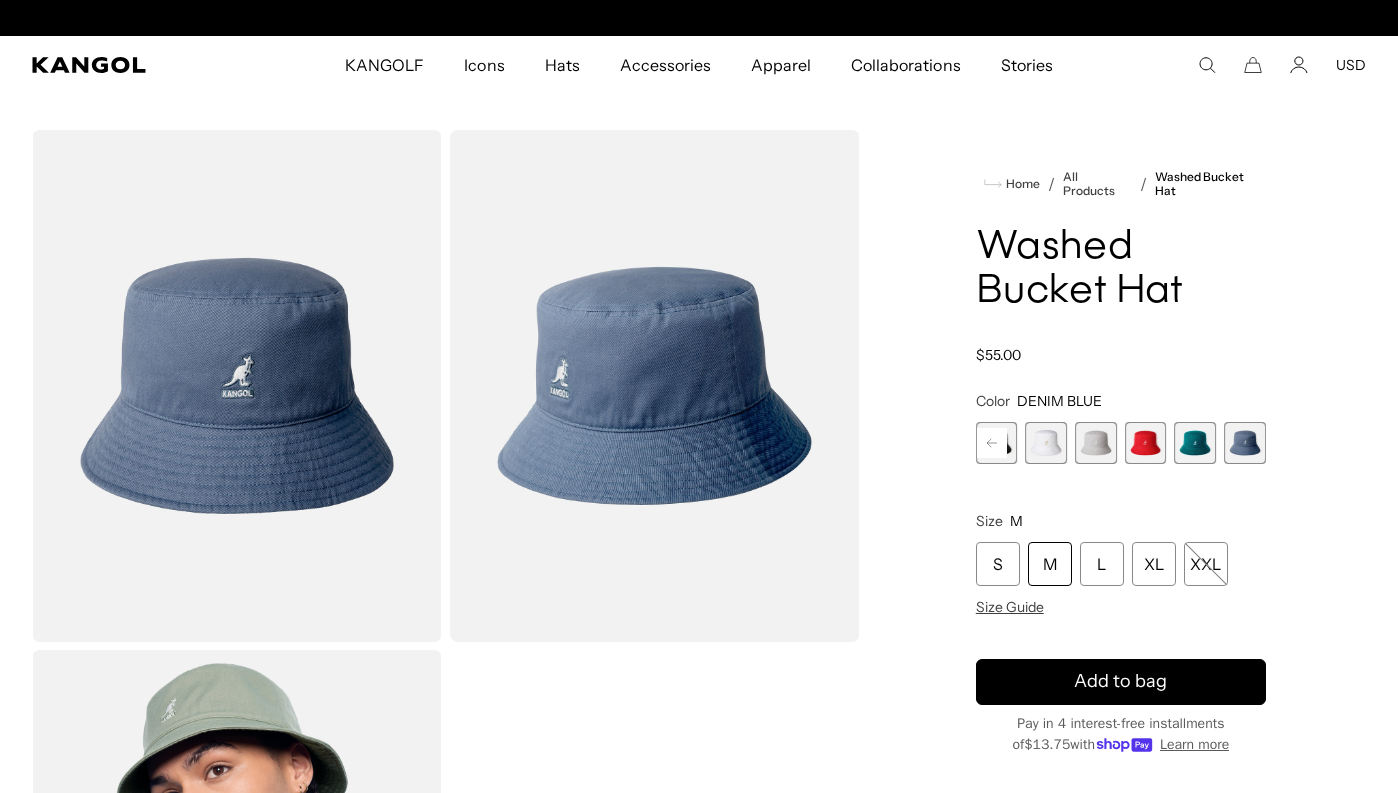 scroll, scrollTop: 0, scrollLeft: 0, axis: both 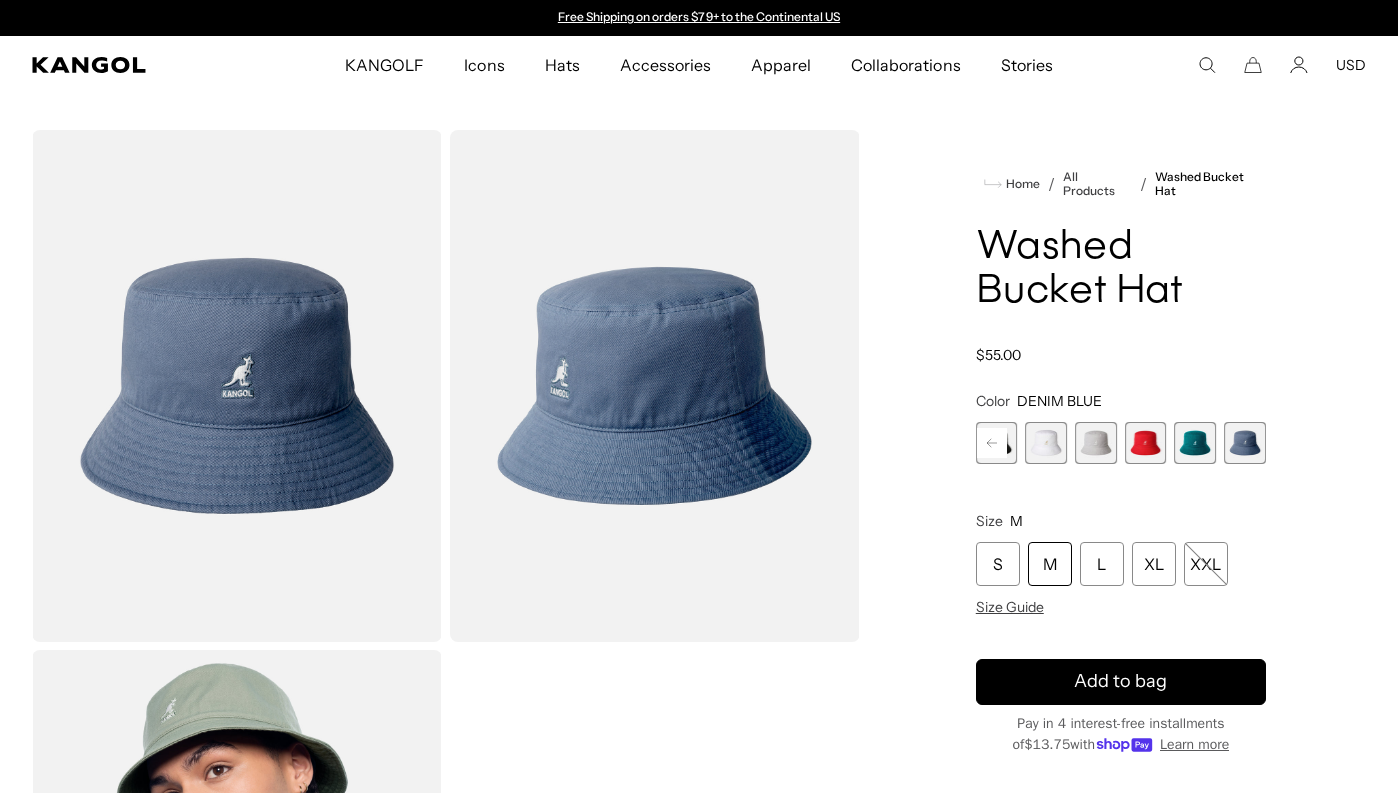 click 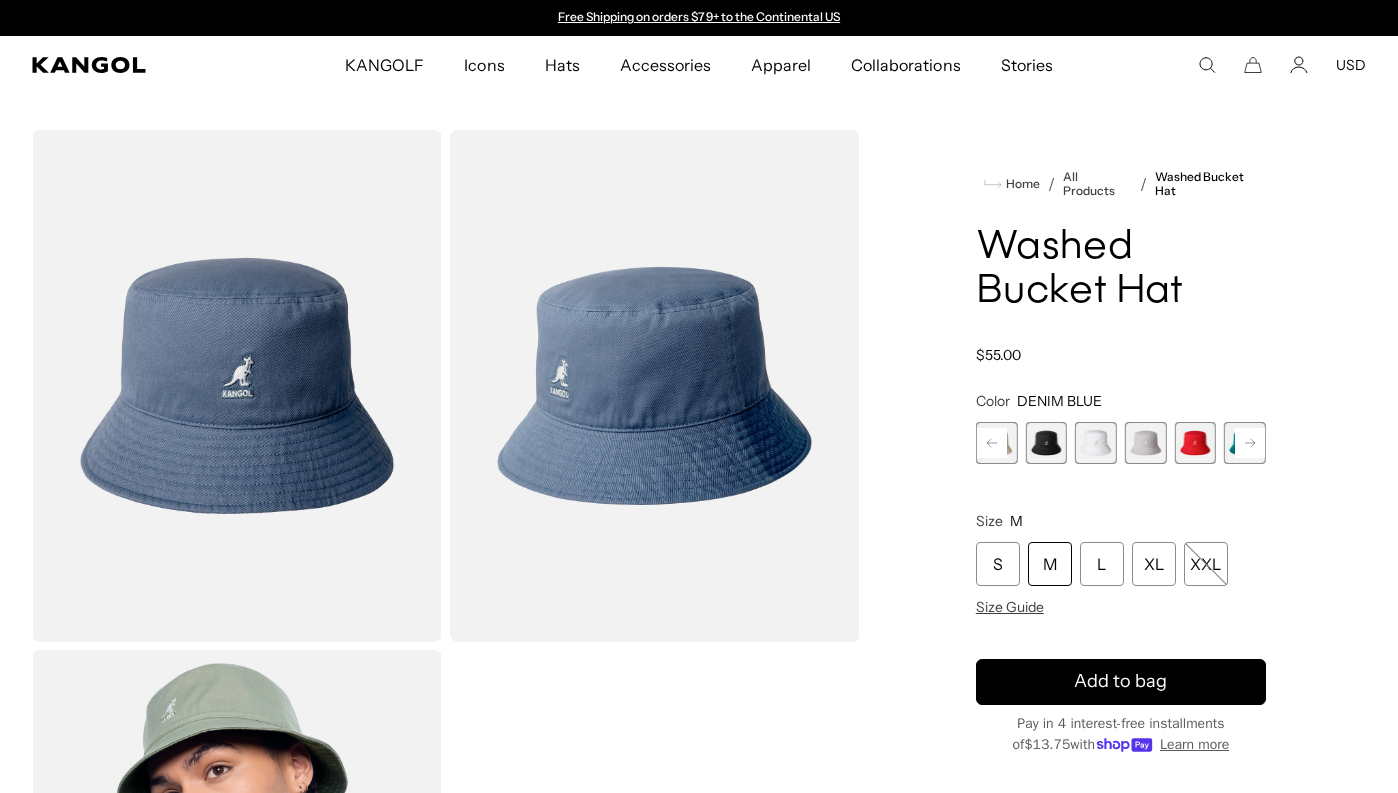 click 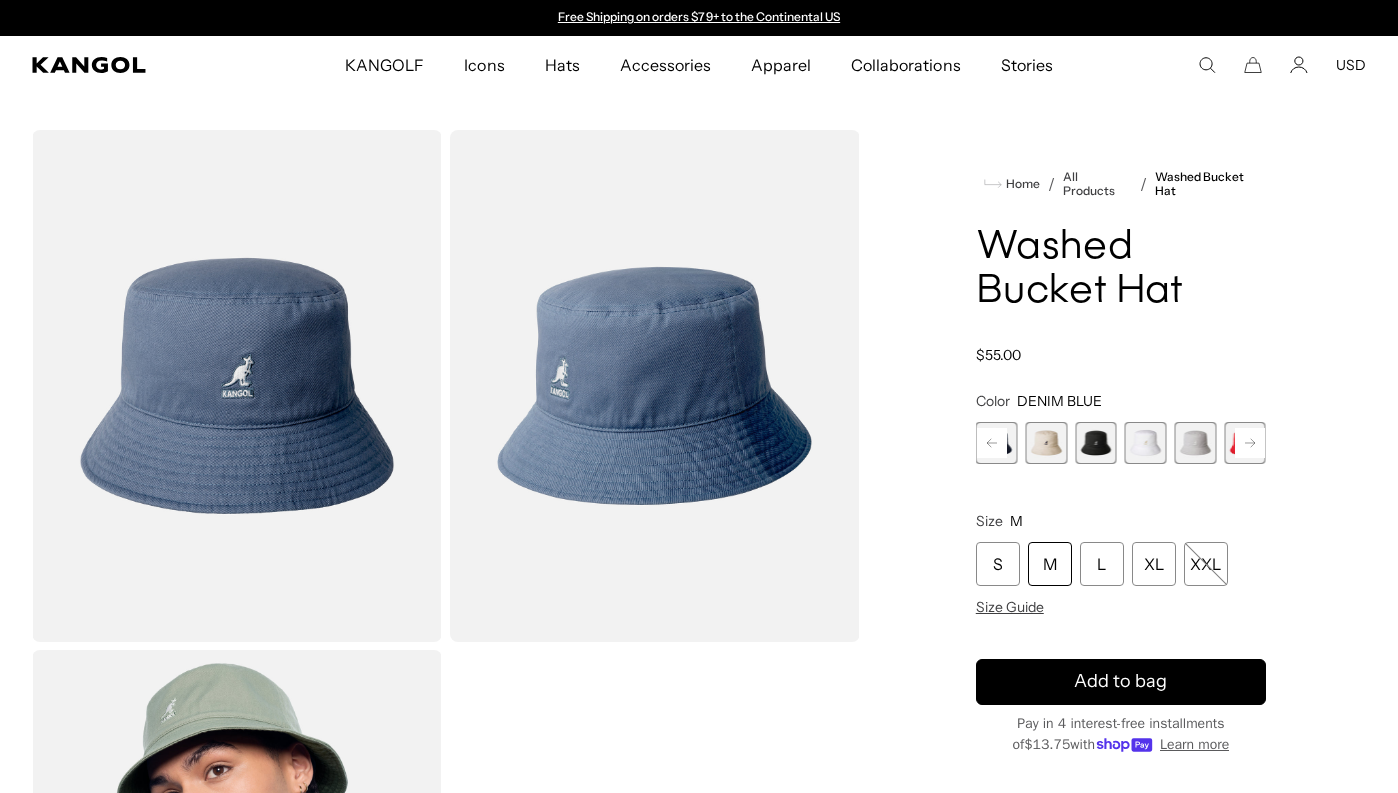 click 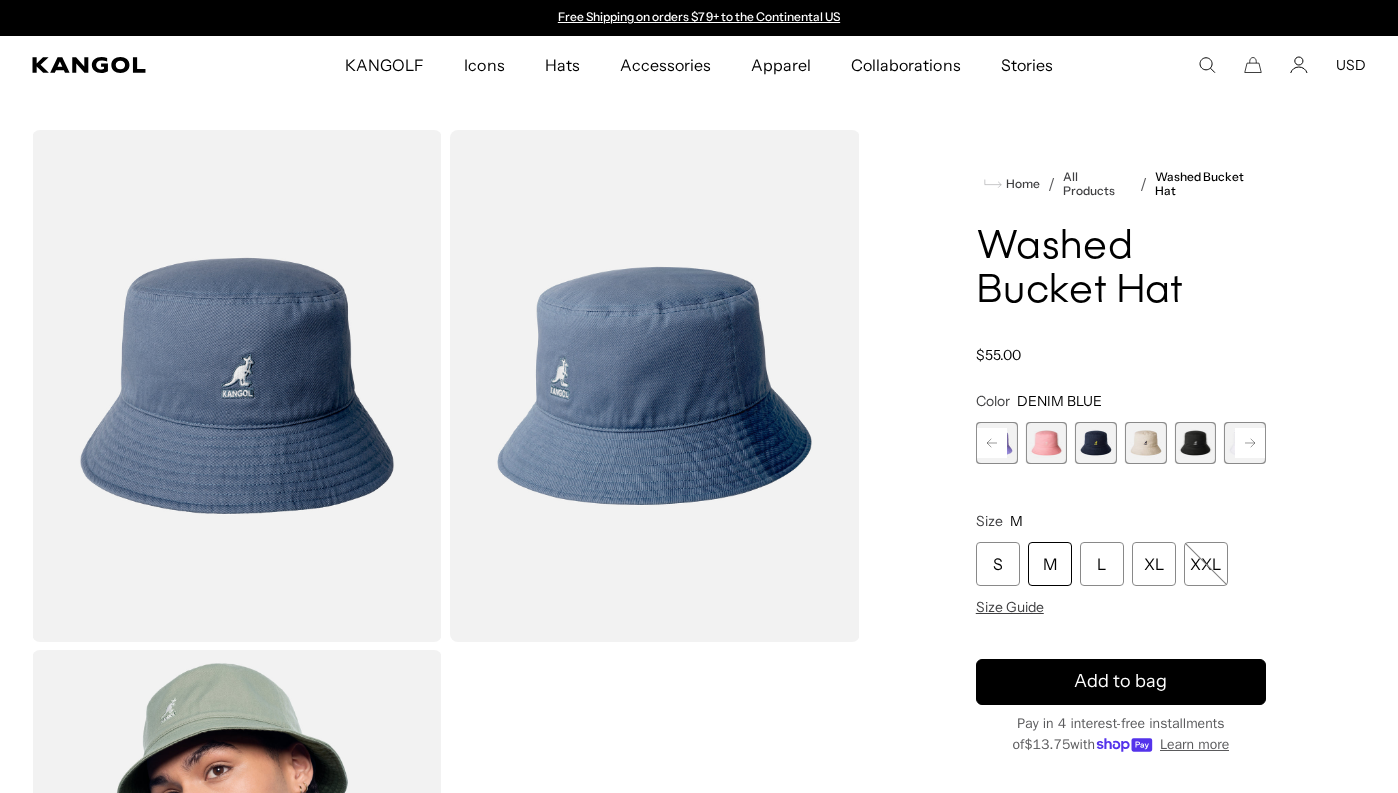 click 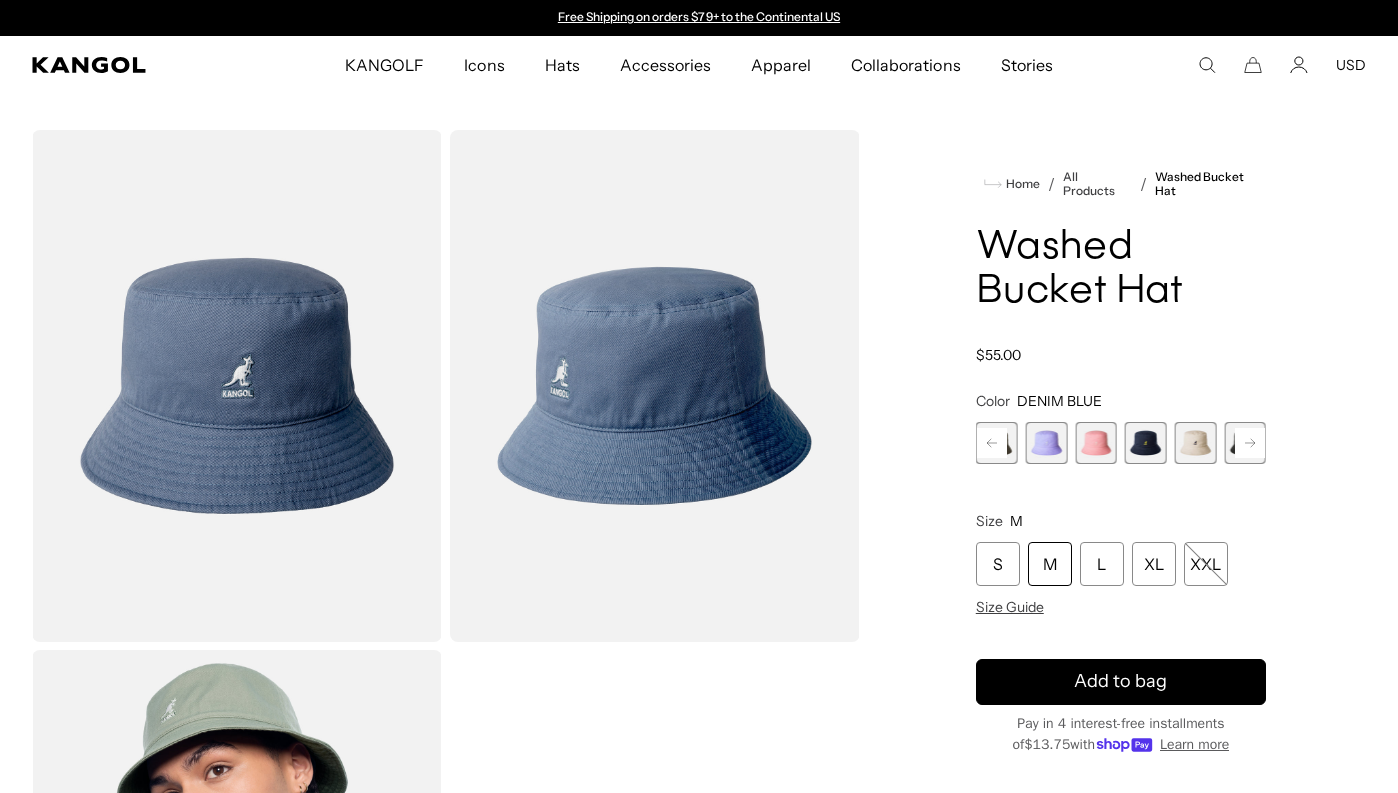 click 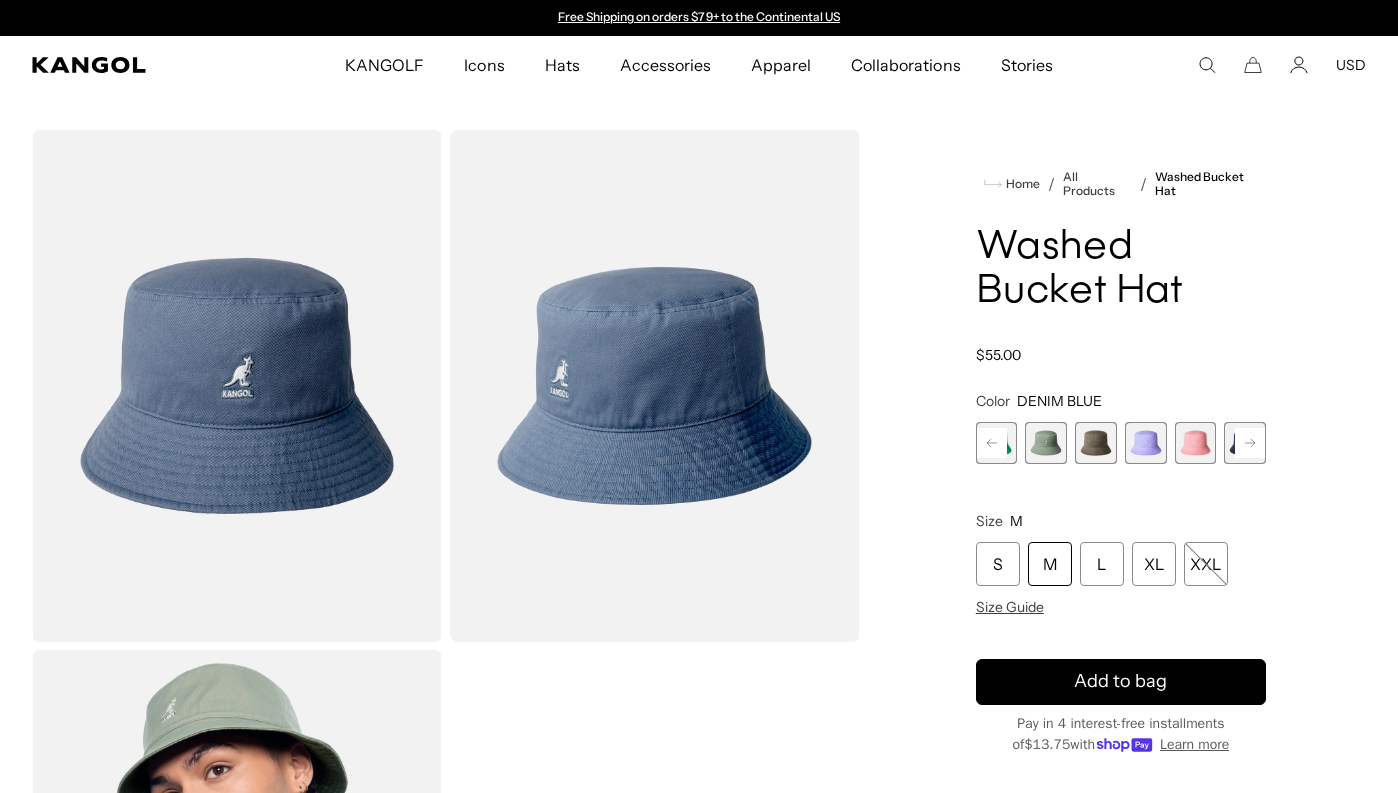 click 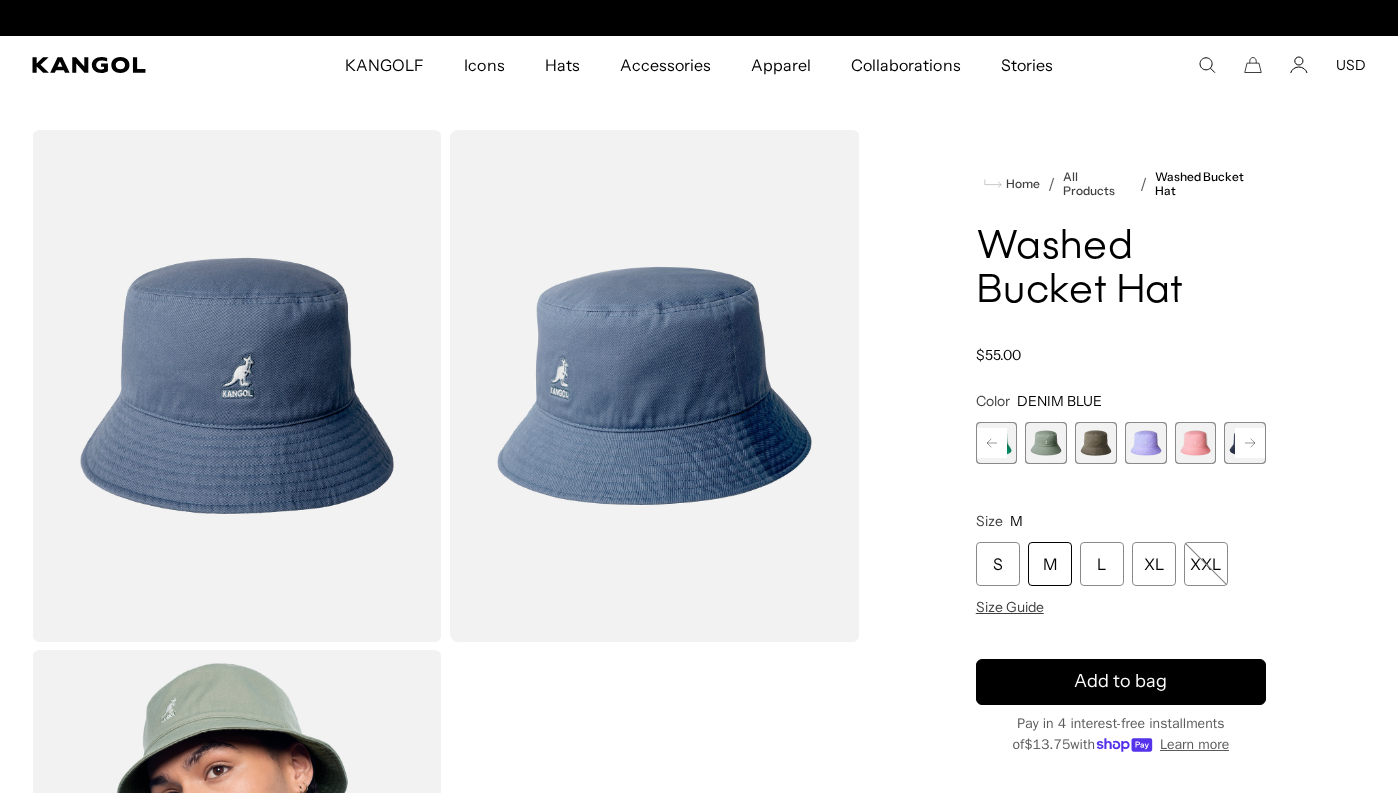 scroll, scrollTop: 0, scrollLeft: 412, axis: horizontal 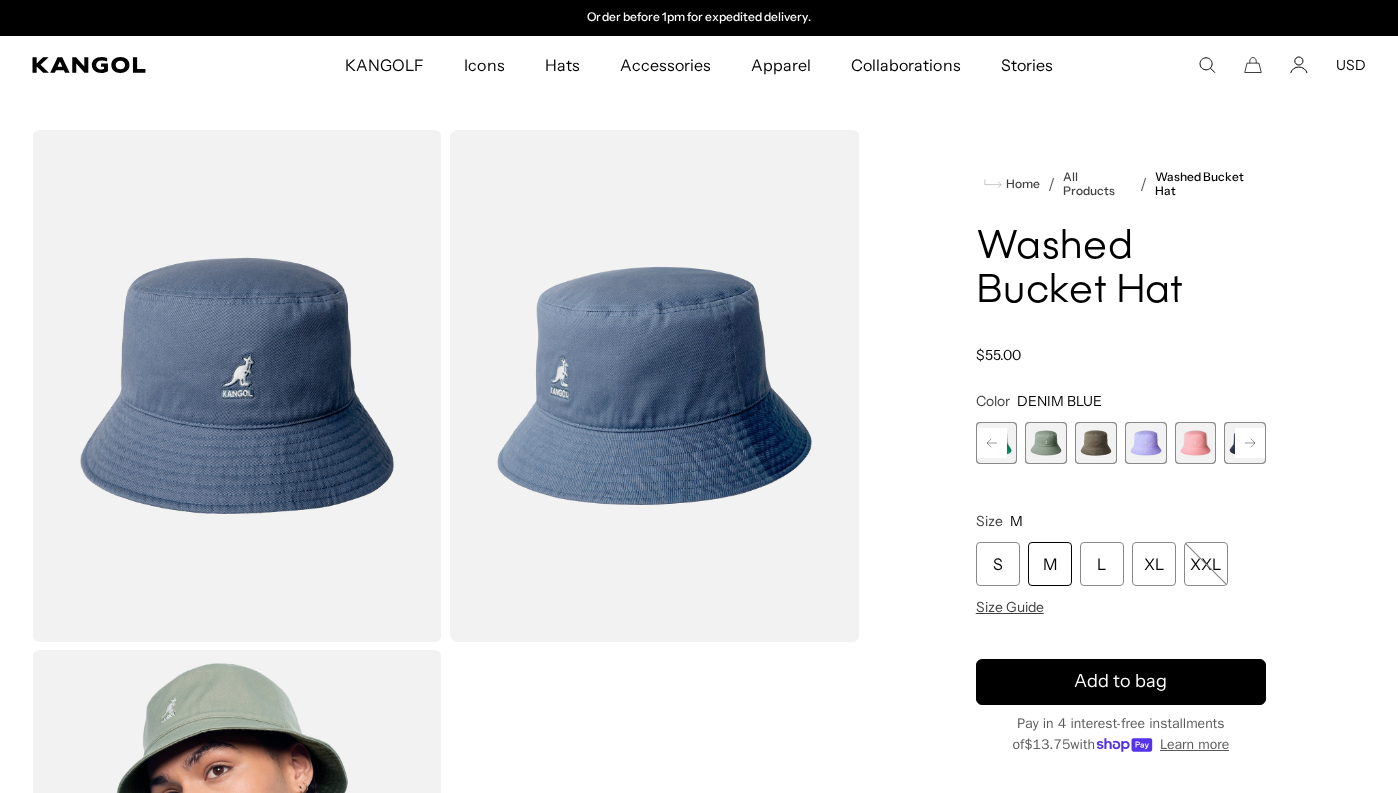 click on "Previous
Next
AQUATIC
Variant sold out or unavailable
SAGE GREEN
Variant sold out or unavailable
Smog
Variant sold out or unavailable
Iced Lilac
Variant sold out or unavailable
Pepto
Variant sold out or unavailable
Navy
Variant sold out or unavailable
Khaki" at bounding box center [1121, 443] 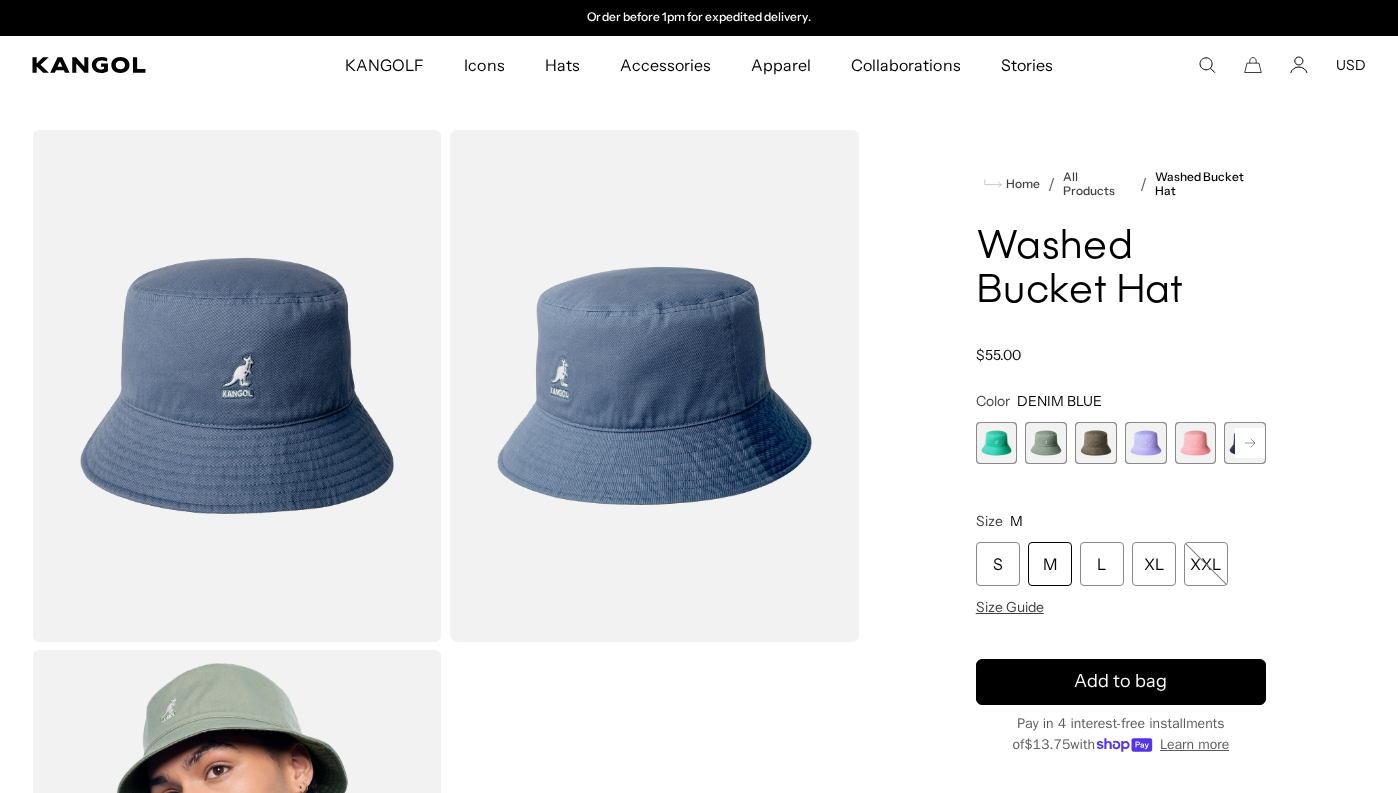 click at bounding box center (997, 443) 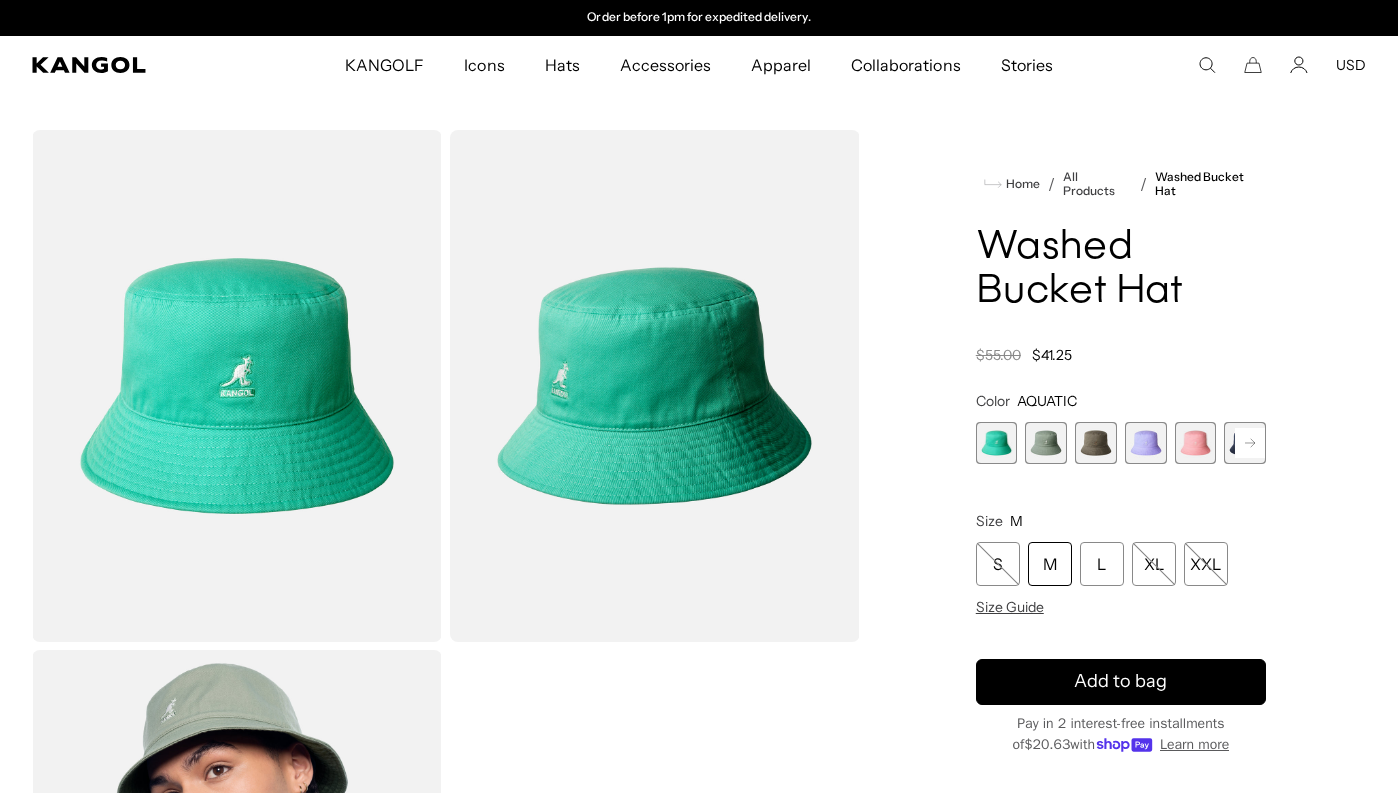 click at bounding box center [997, 443] 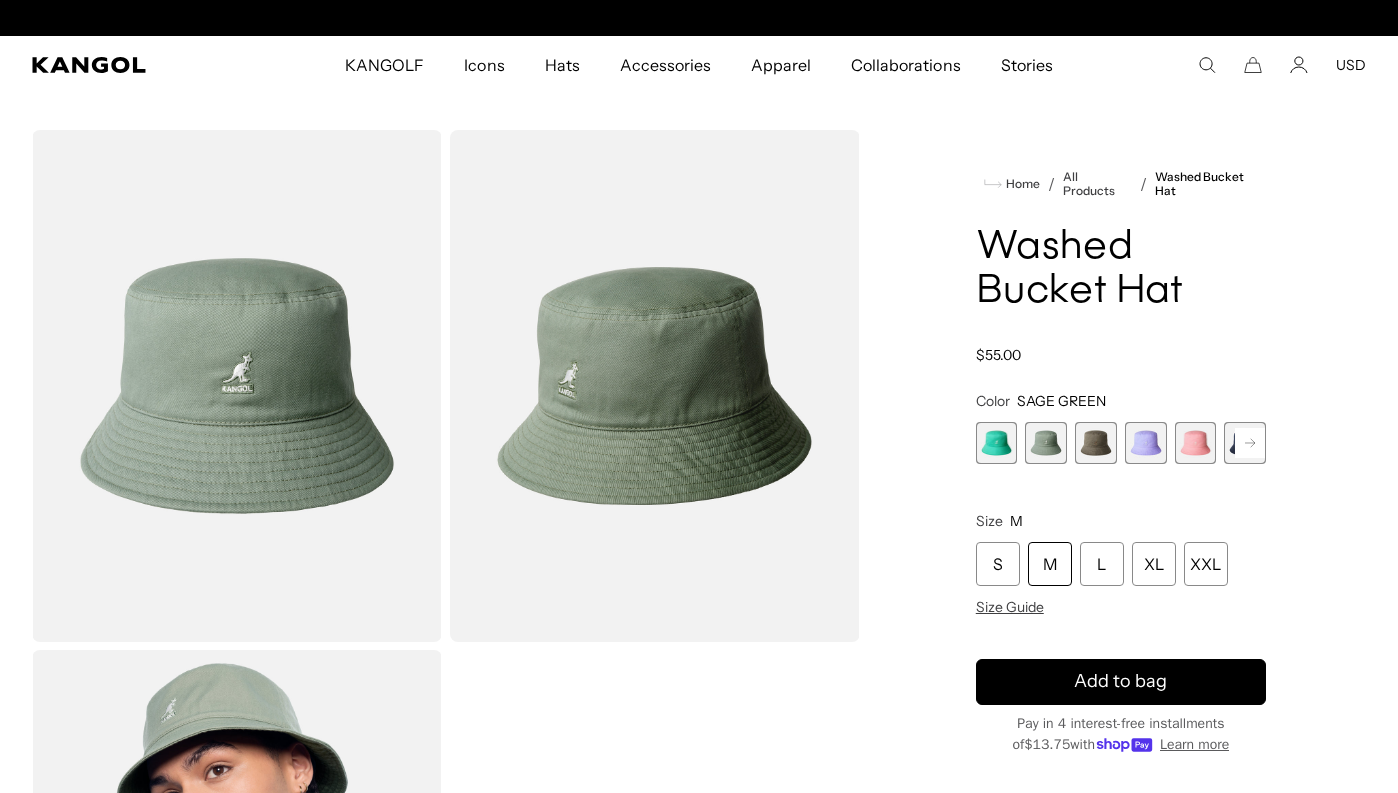 scroll, scrollTop: 0, scrollLeft: 0, axis: both 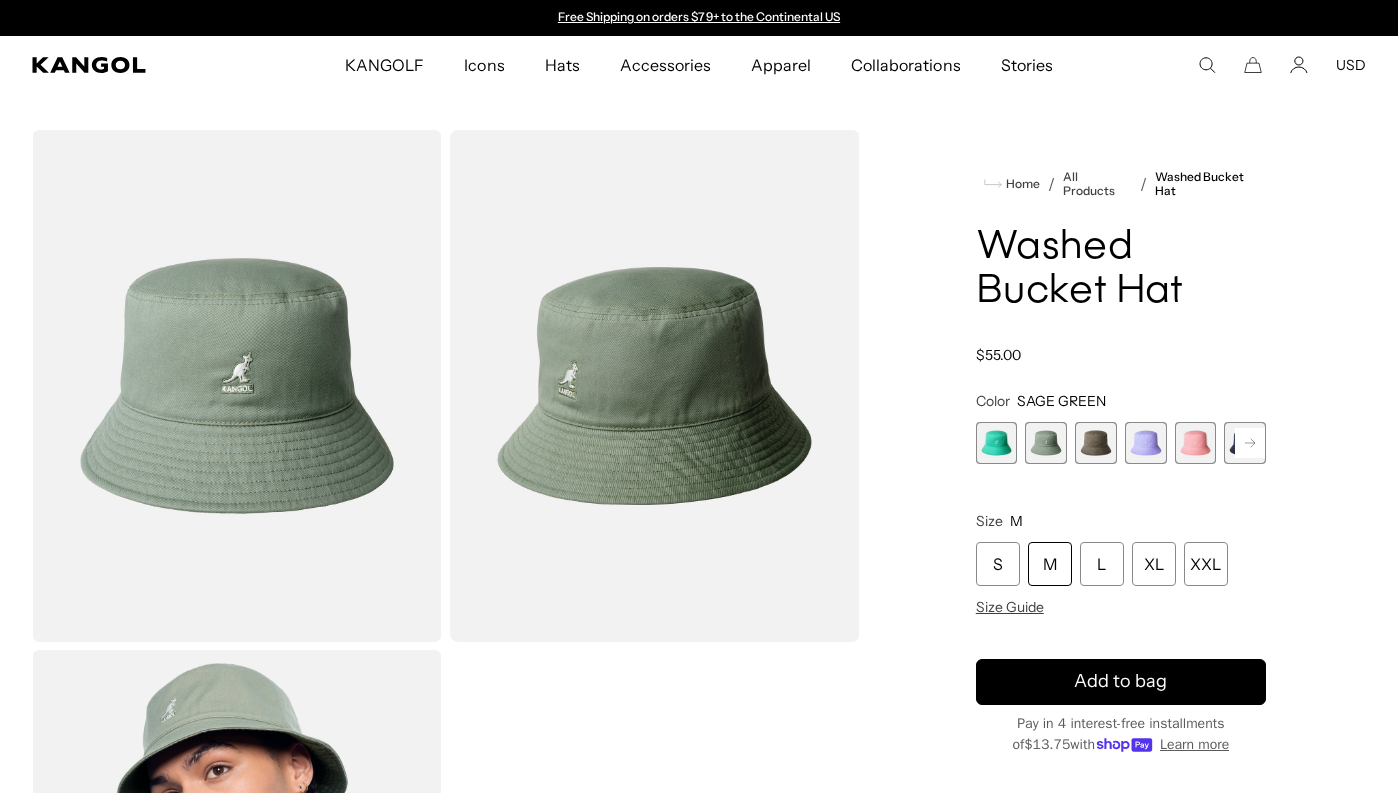 click at bounding box center (1096, 443) 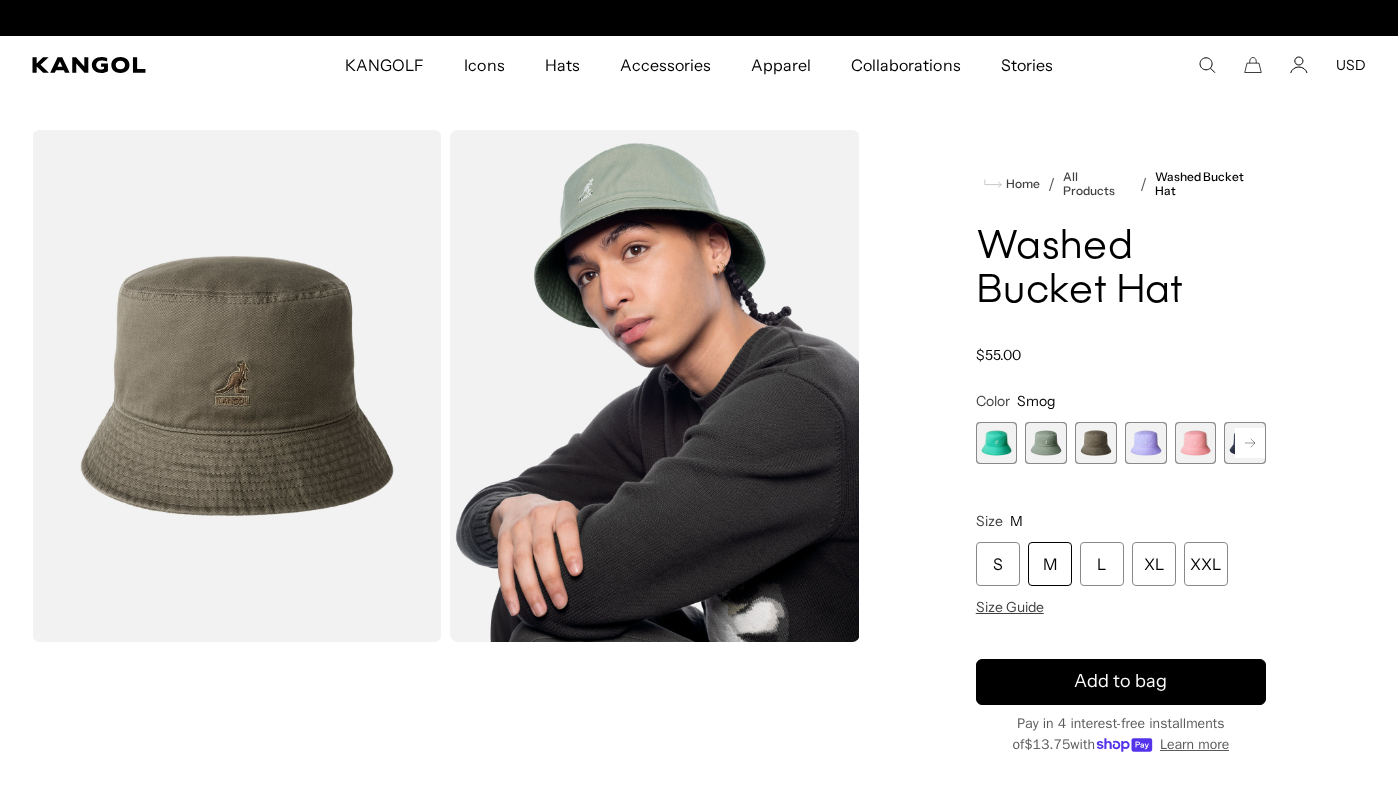 scroll, scrollTop: 0, scrollLeft: 0, axis: both 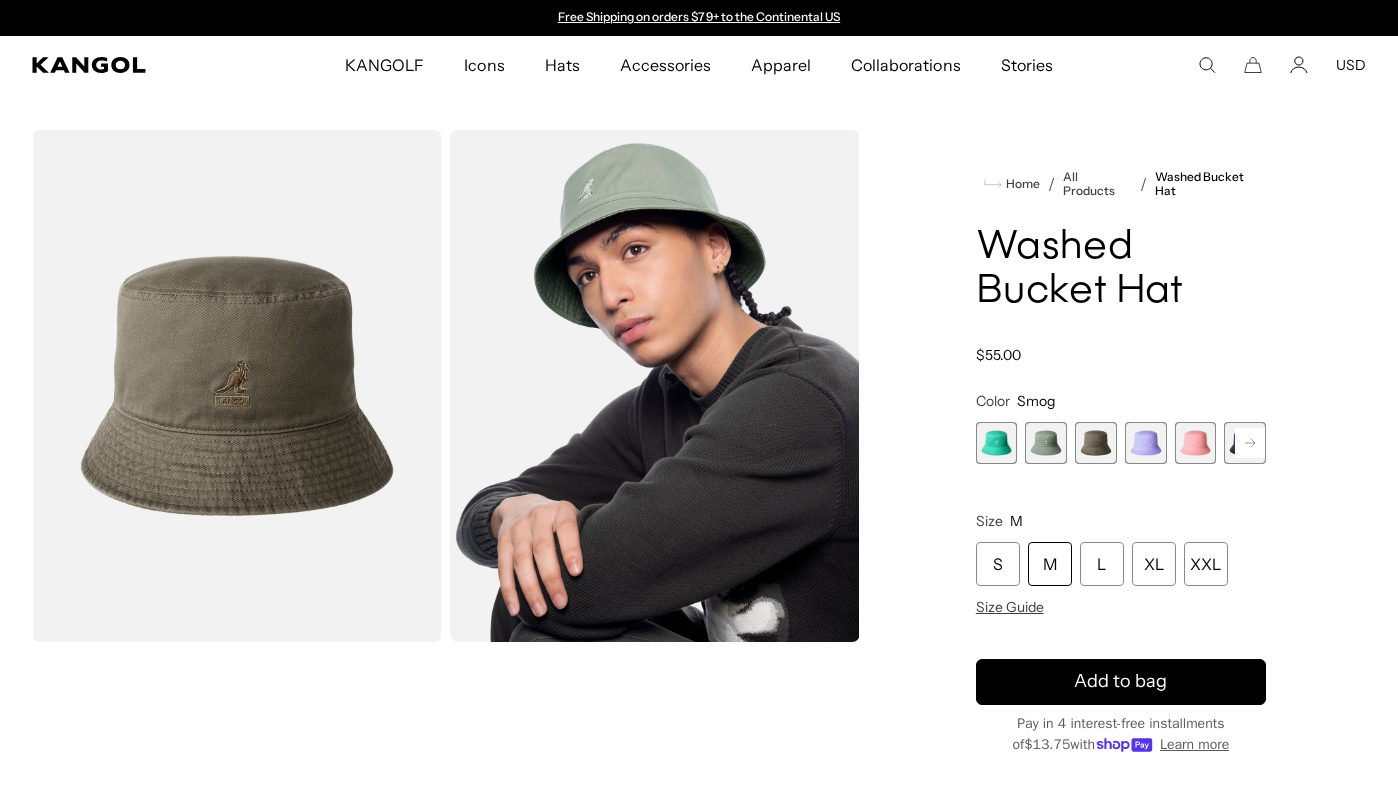 click at bounding box center (1146, 443) 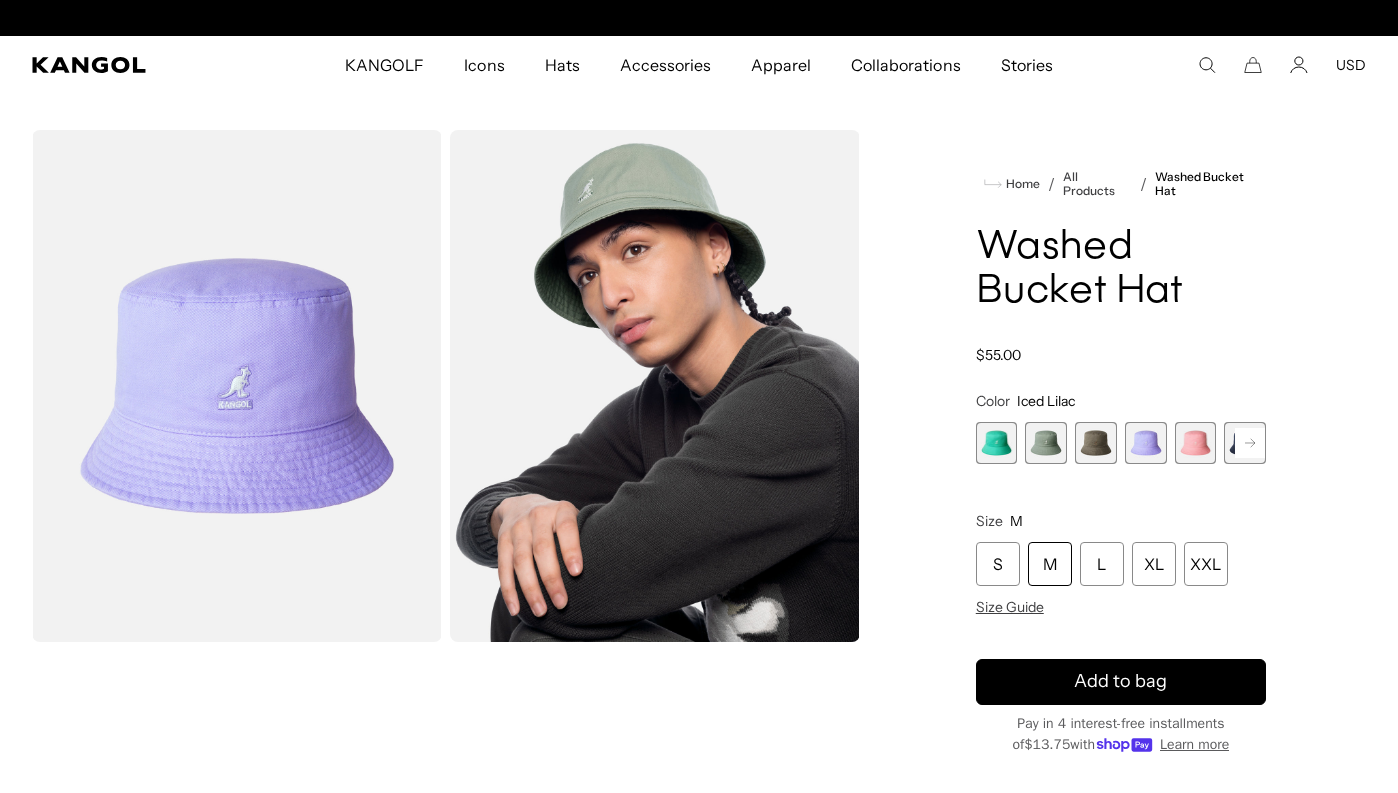 scroll, scrollTop: 0, scrollLeft: 412, axis: horizontal 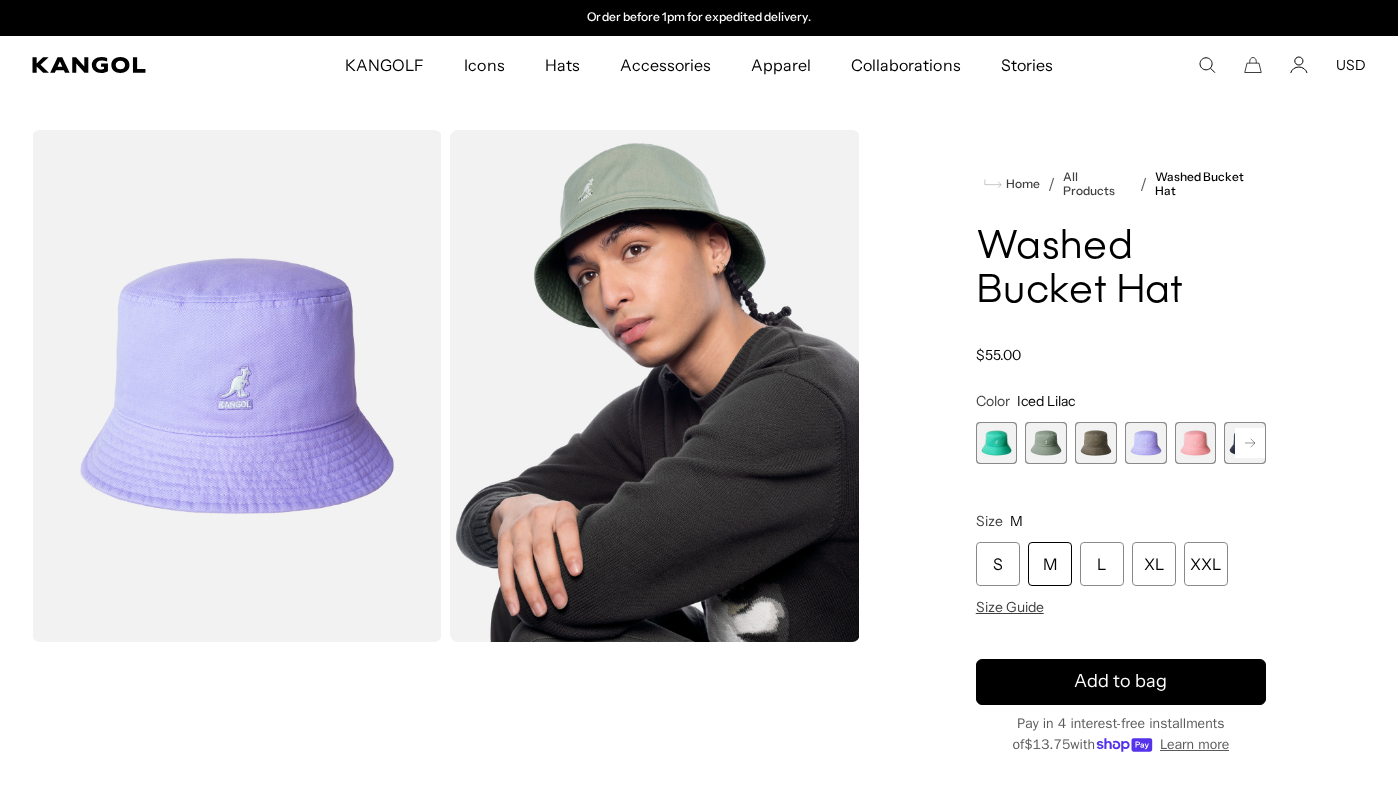 click at bounding box center [1196, 443] 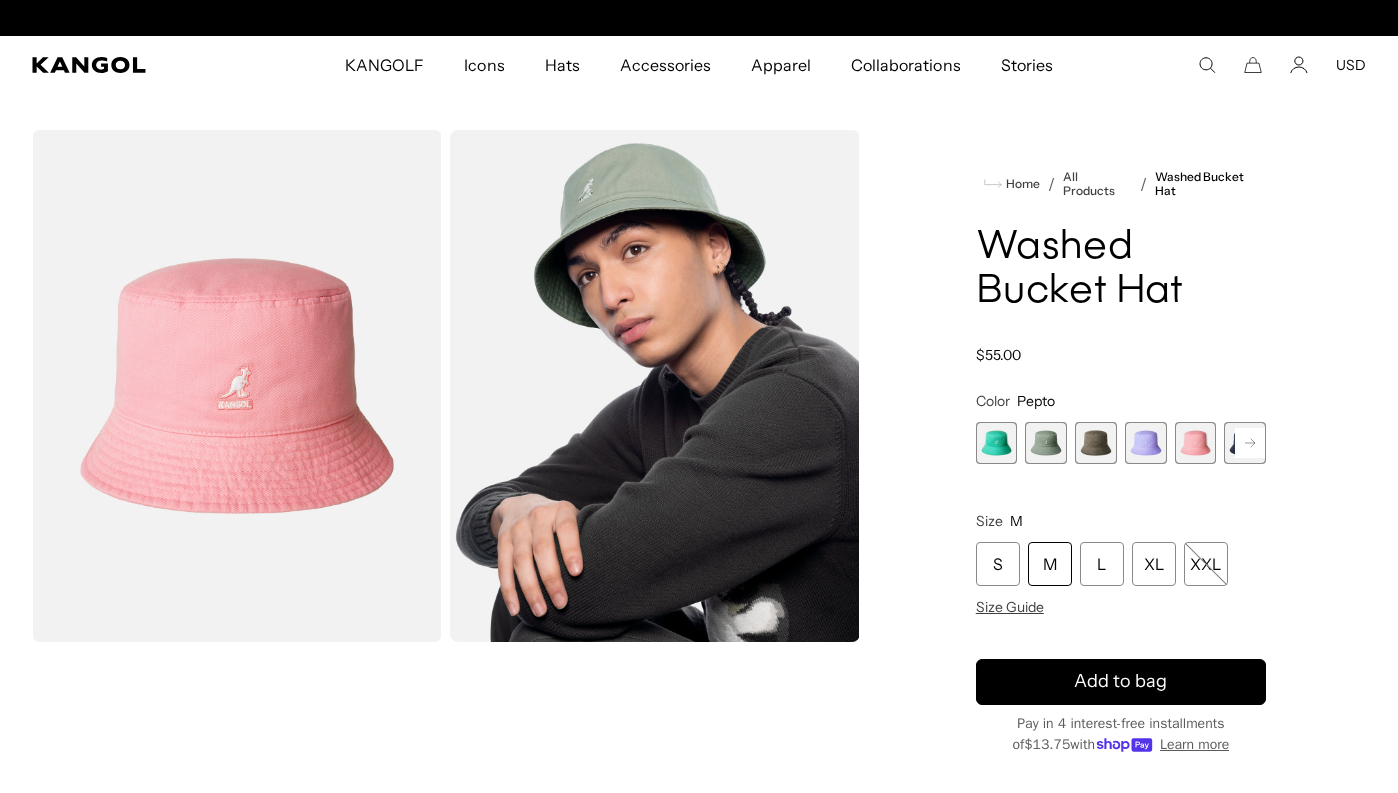 scroll, scrollTop: 0, scrollLeft: 0, axis: both 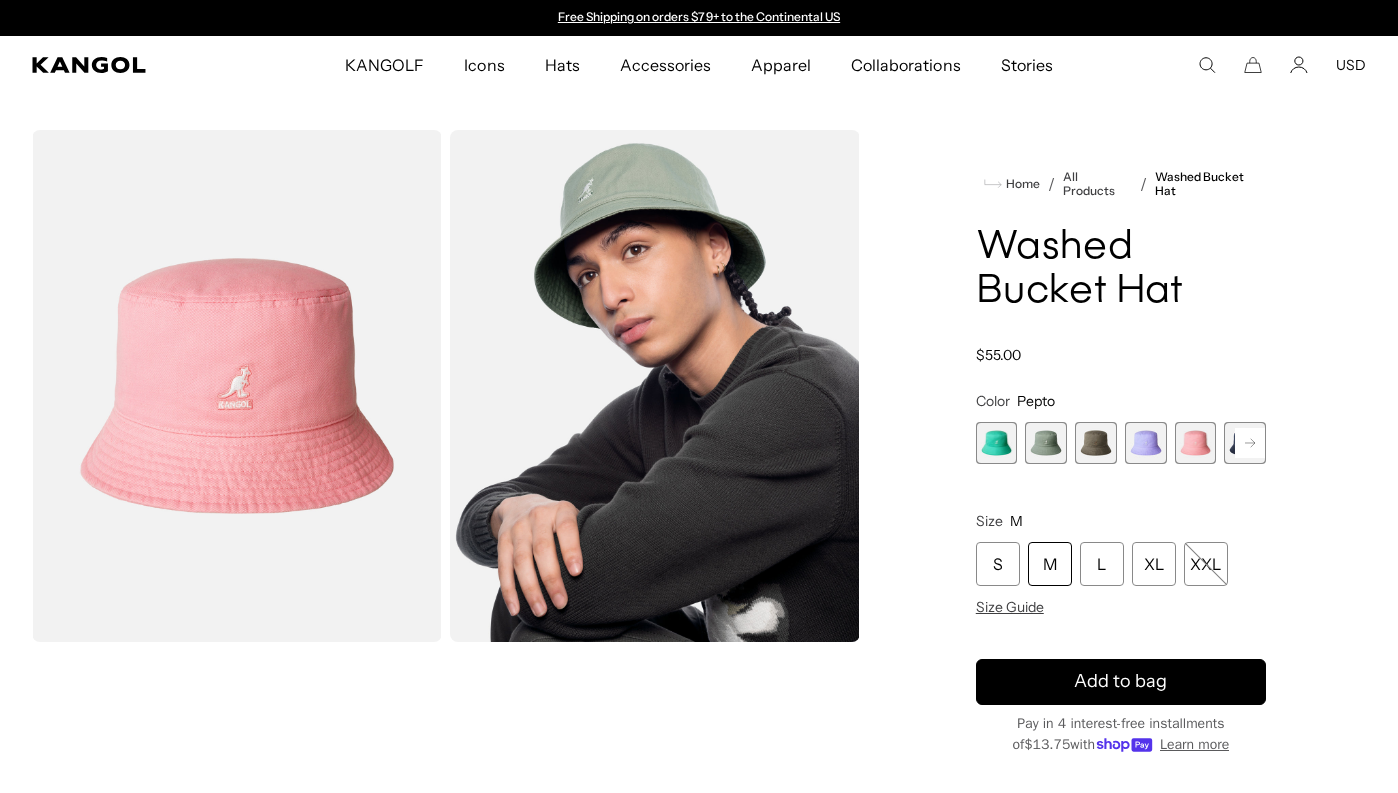 click 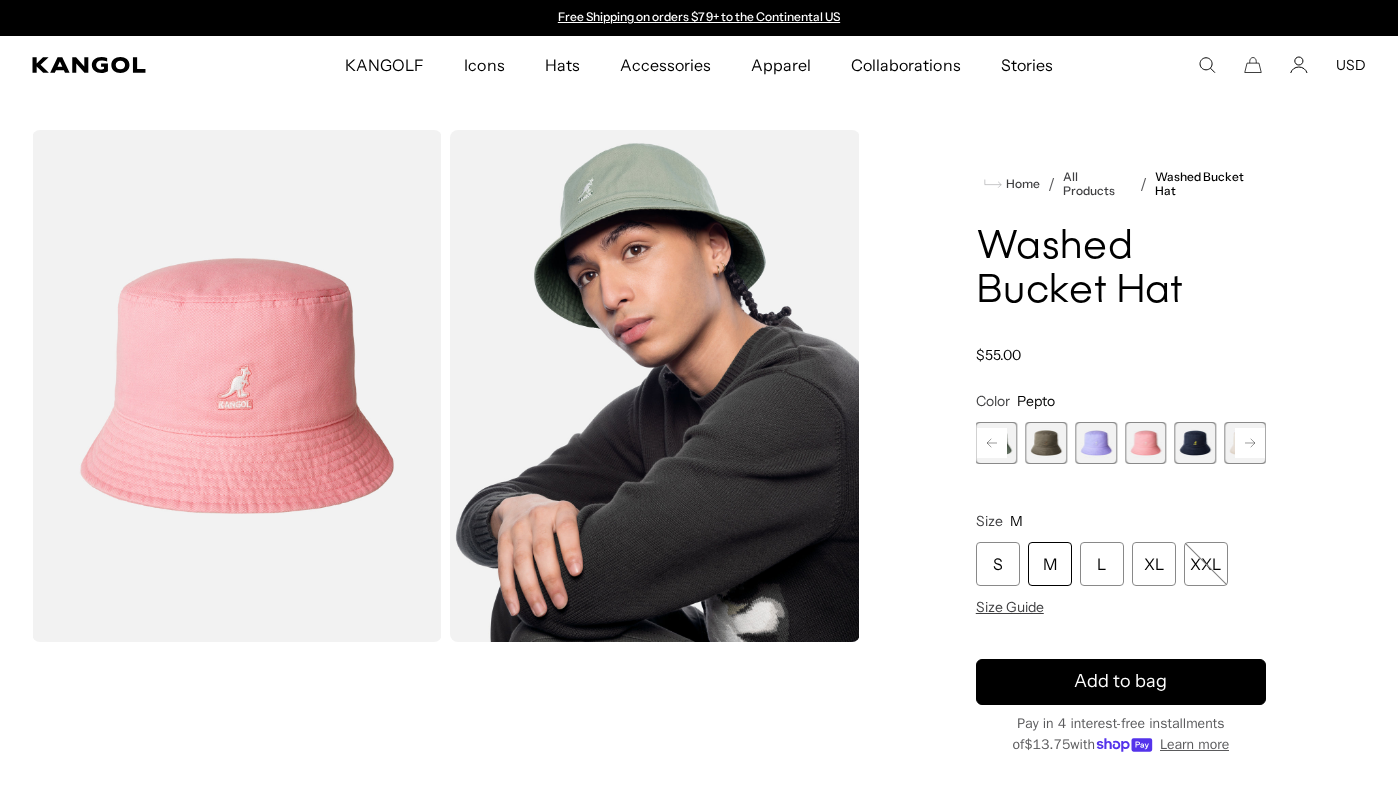 click at bounding box center [1196, 443] 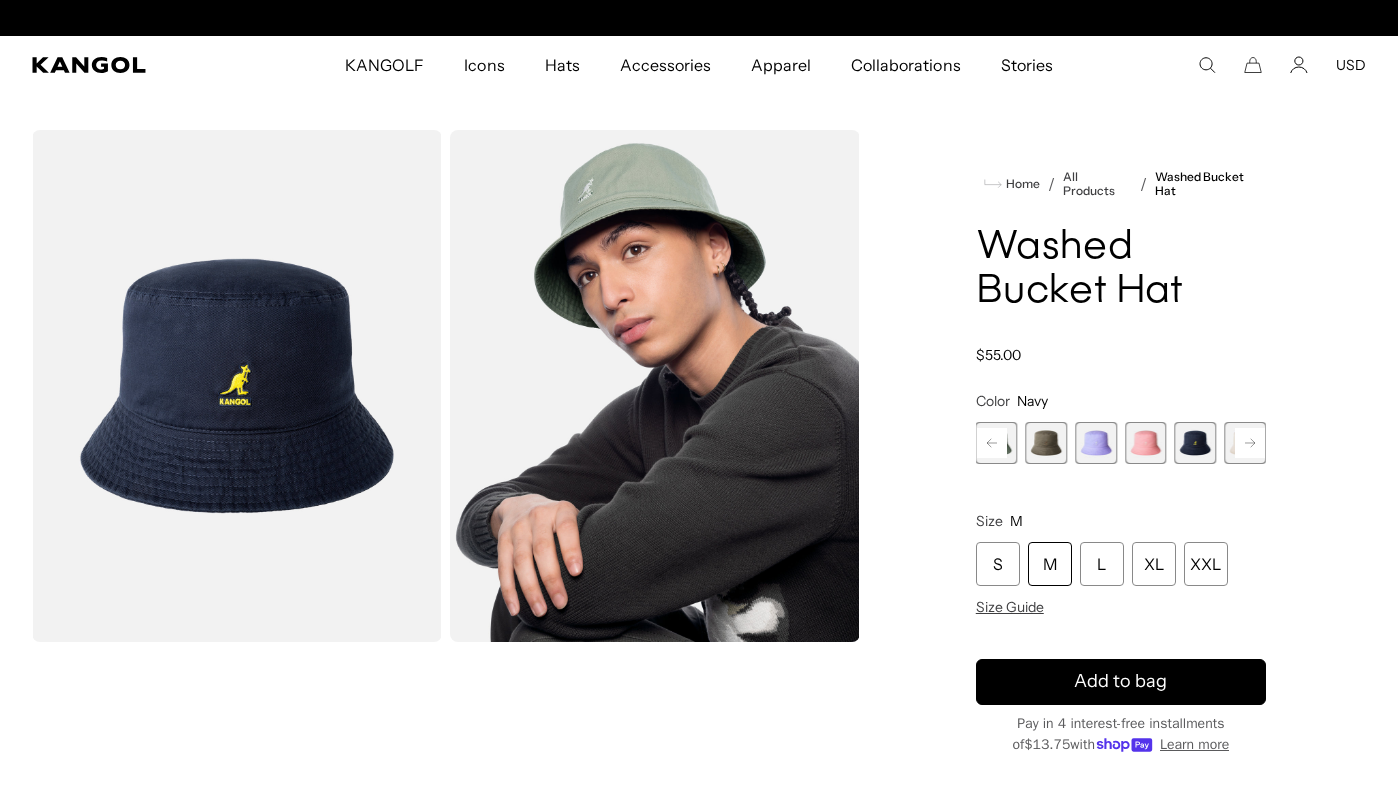 scroll, scrollTop: 0, scrollLeft: 412, axis: horizontal 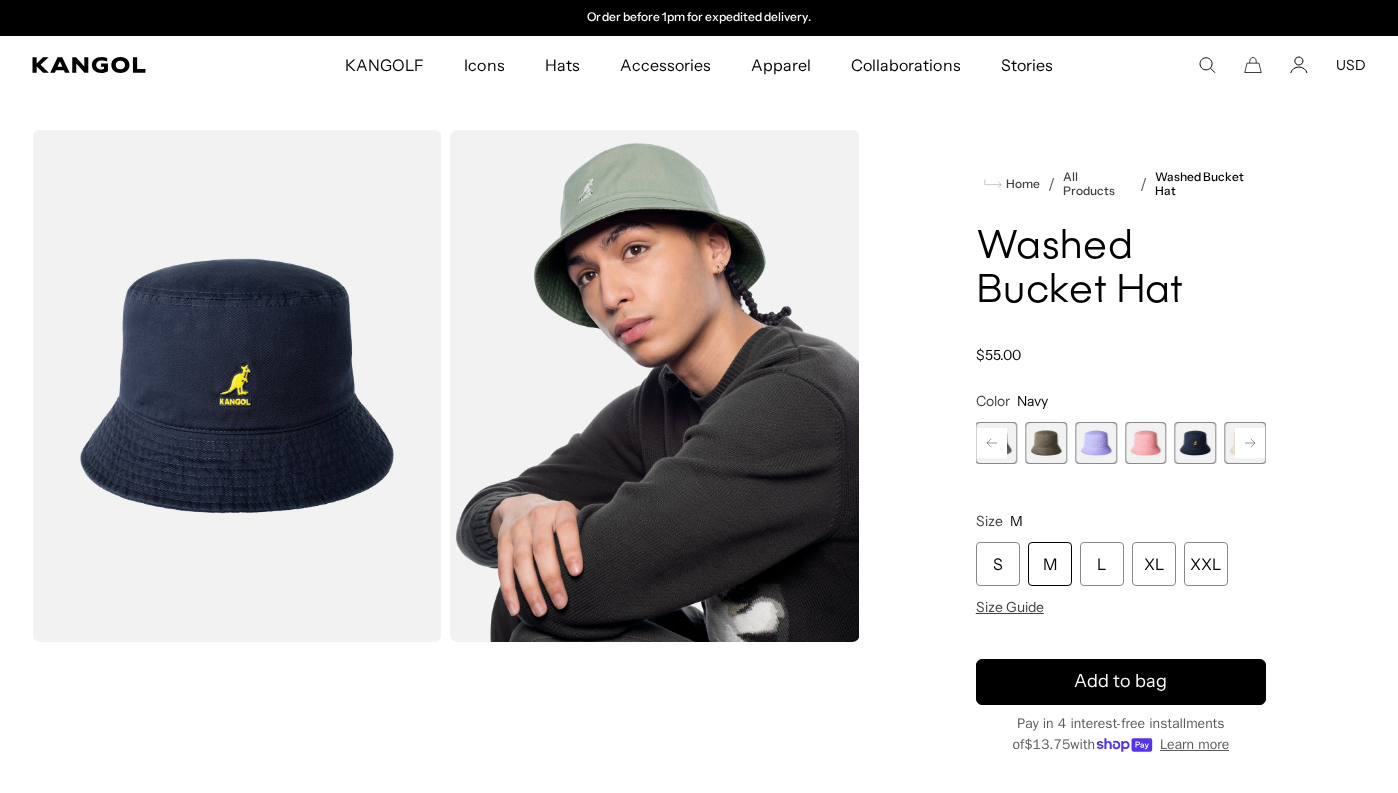 click 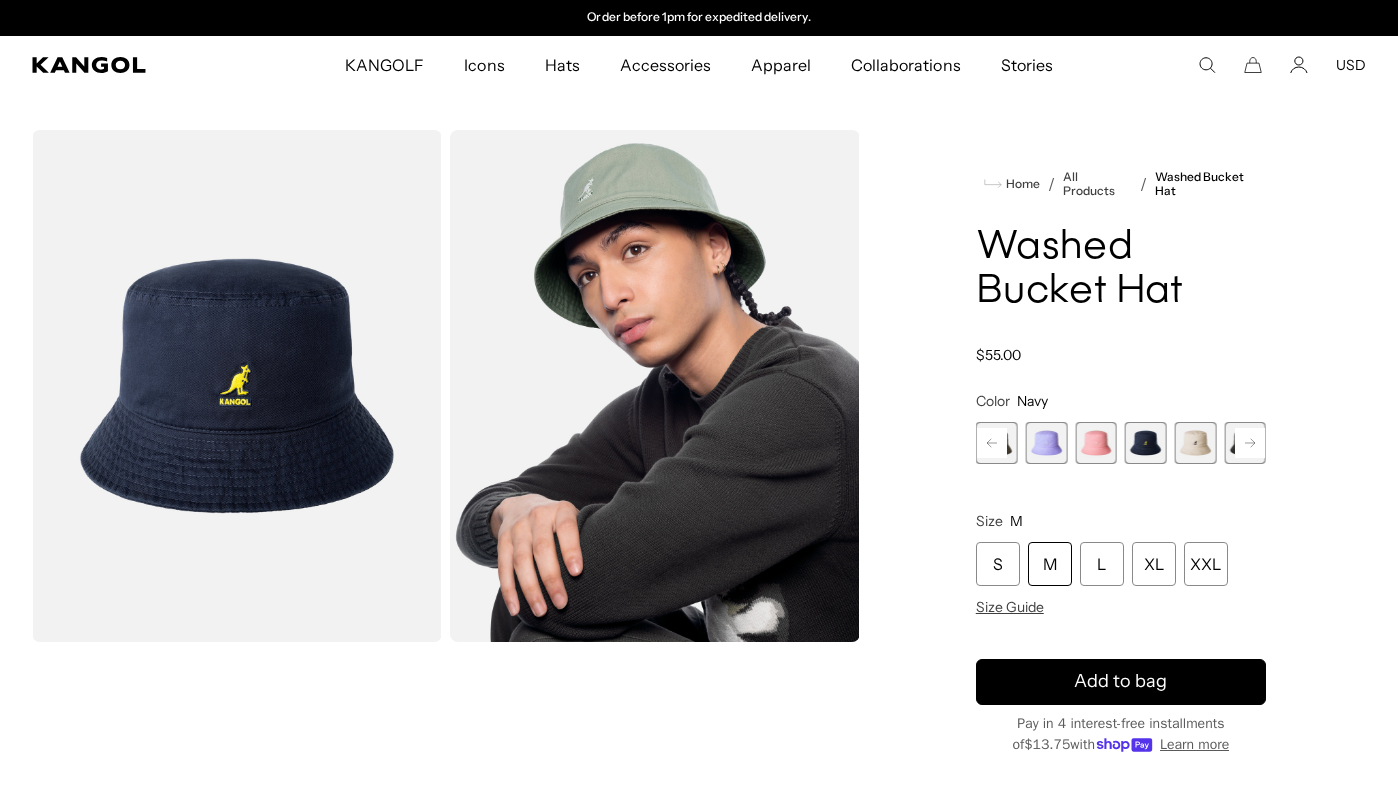 click 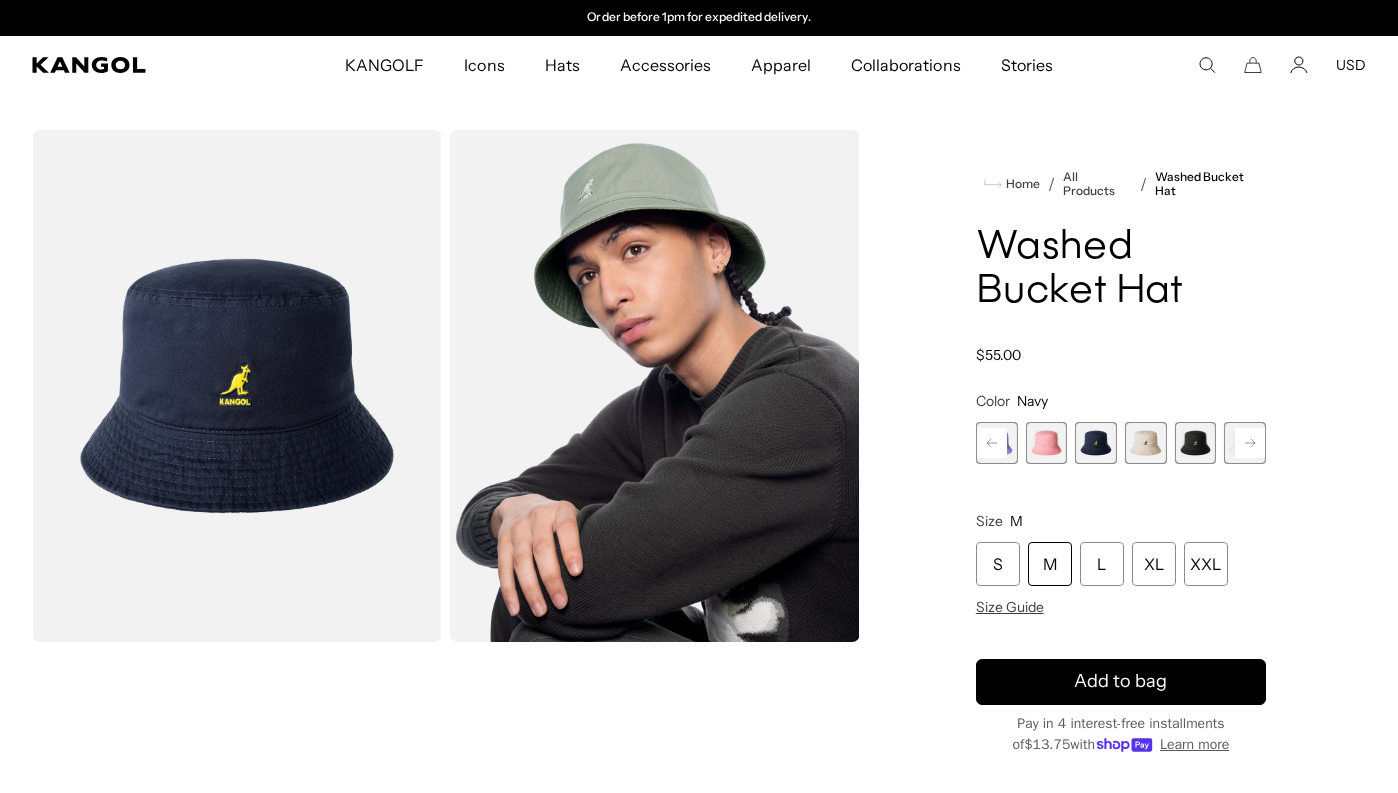click at bounding box center (1196, 443) 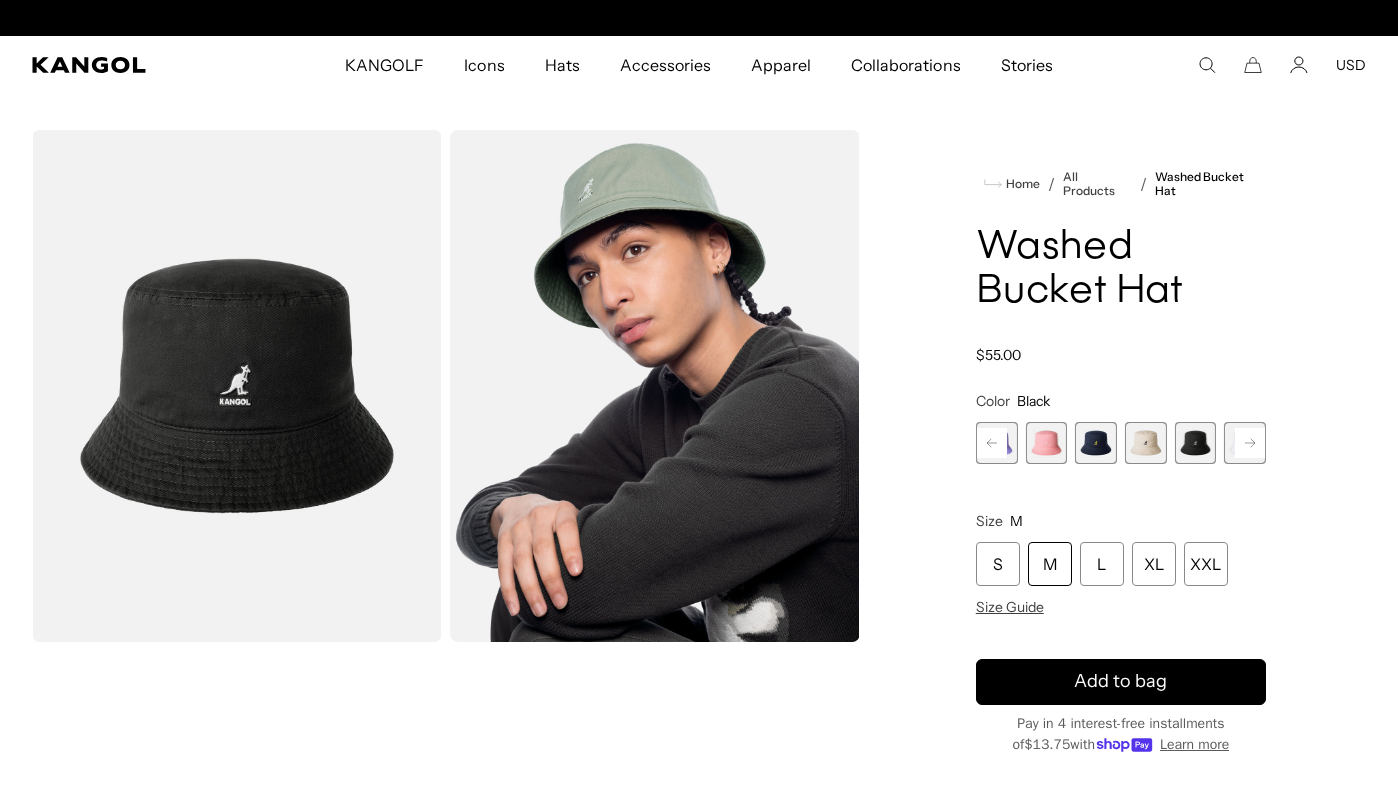 scroll, scrollTop: 0, scrollLeft: 0, axis: both 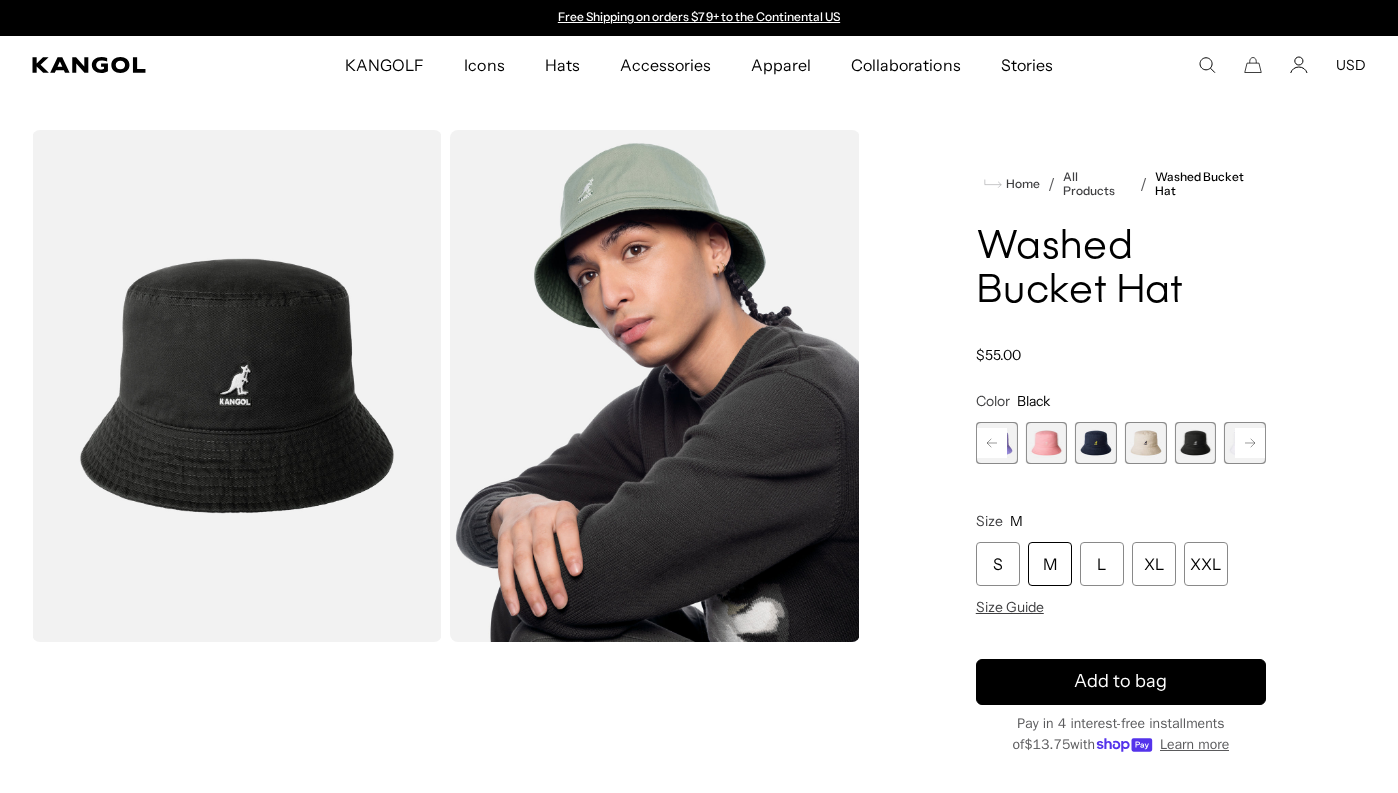 click at bounding box center [1146, 443] 